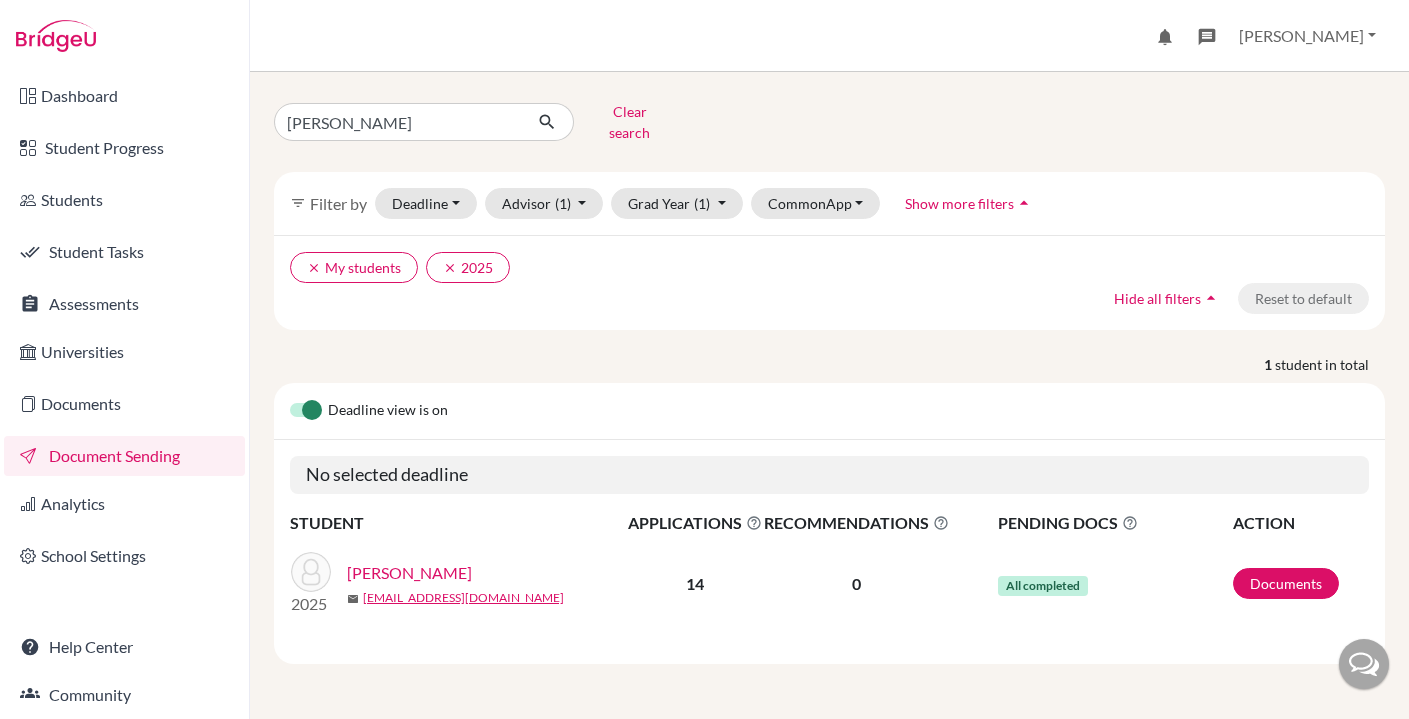 scroll, scrollTop: 0, scrollLeft: 0, axis: both 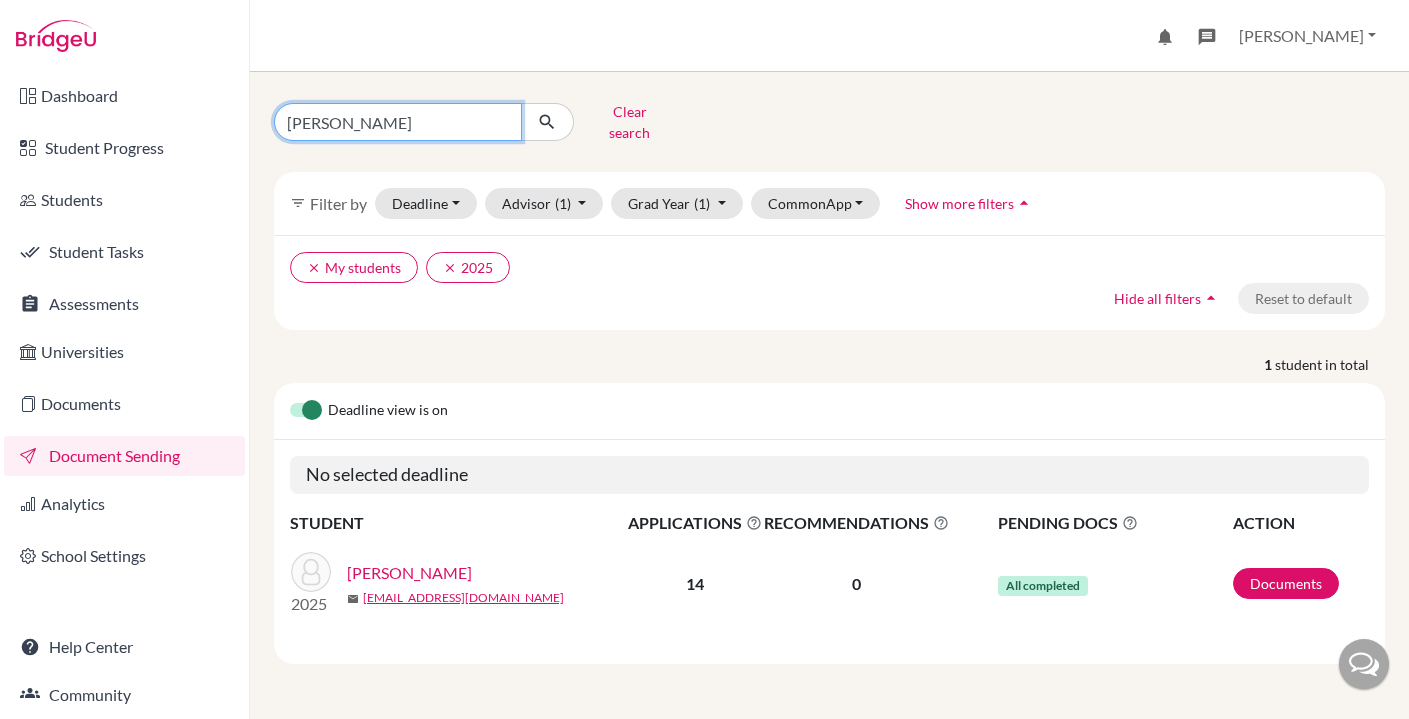 drag, startPoint x: 0, startPoint y: 0, endPoint x: 267, endPoint y: 113, distance: 289.92758 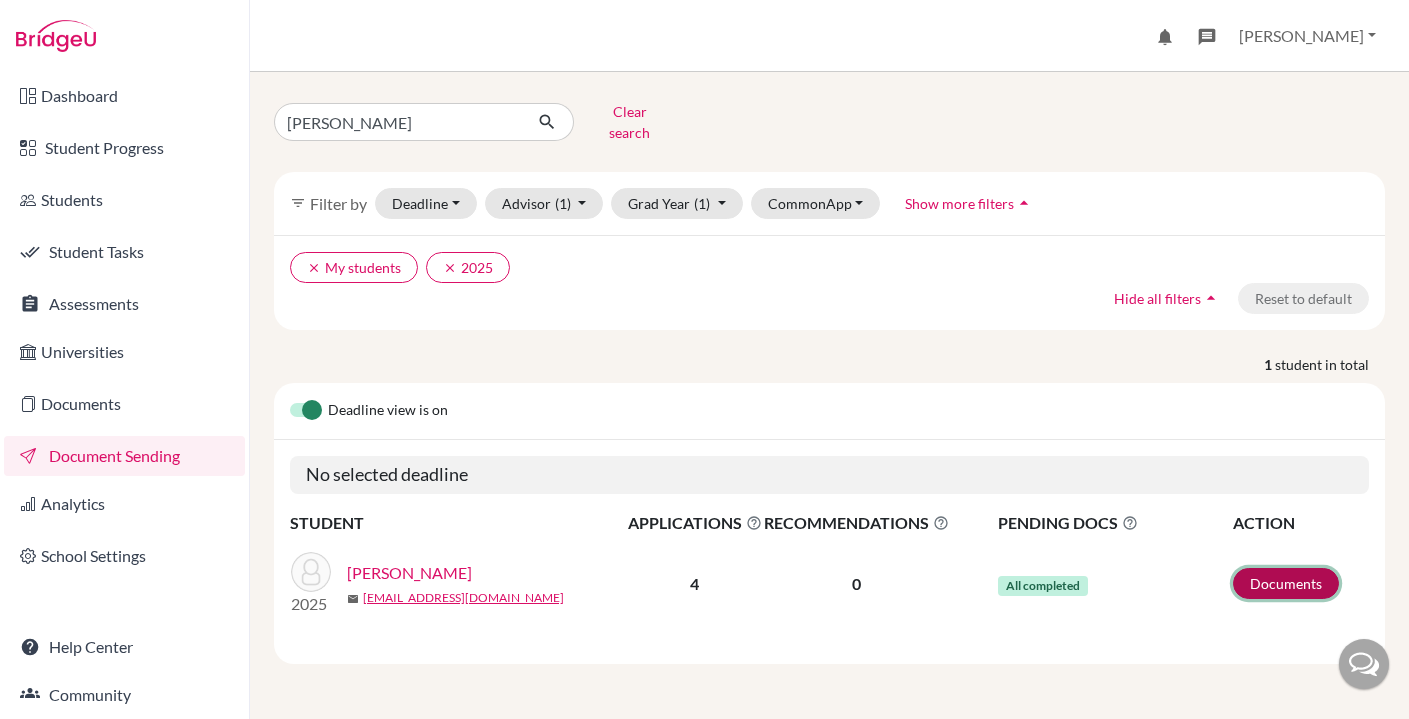click on "Documents" at bounding box center (1286, 583) 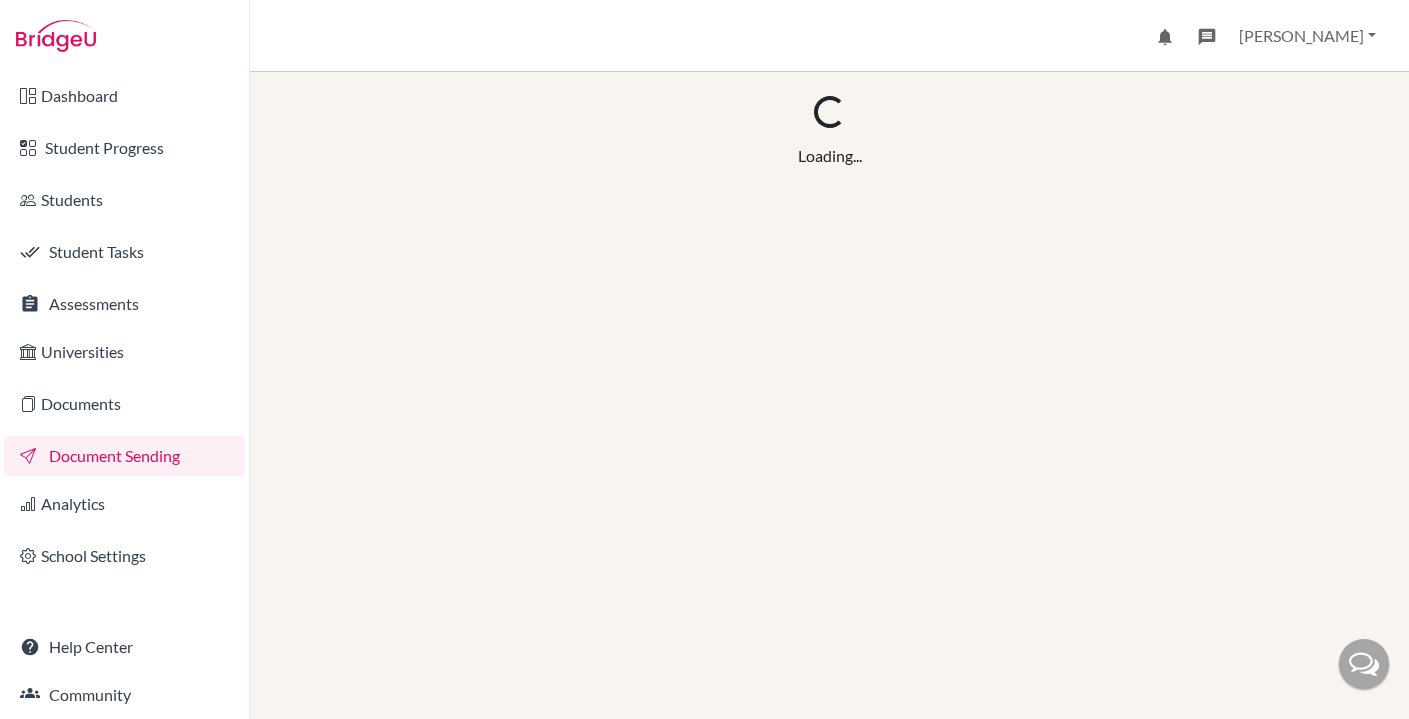 scroll, scrollTop: 0, scrollLeft: 0, axis: both 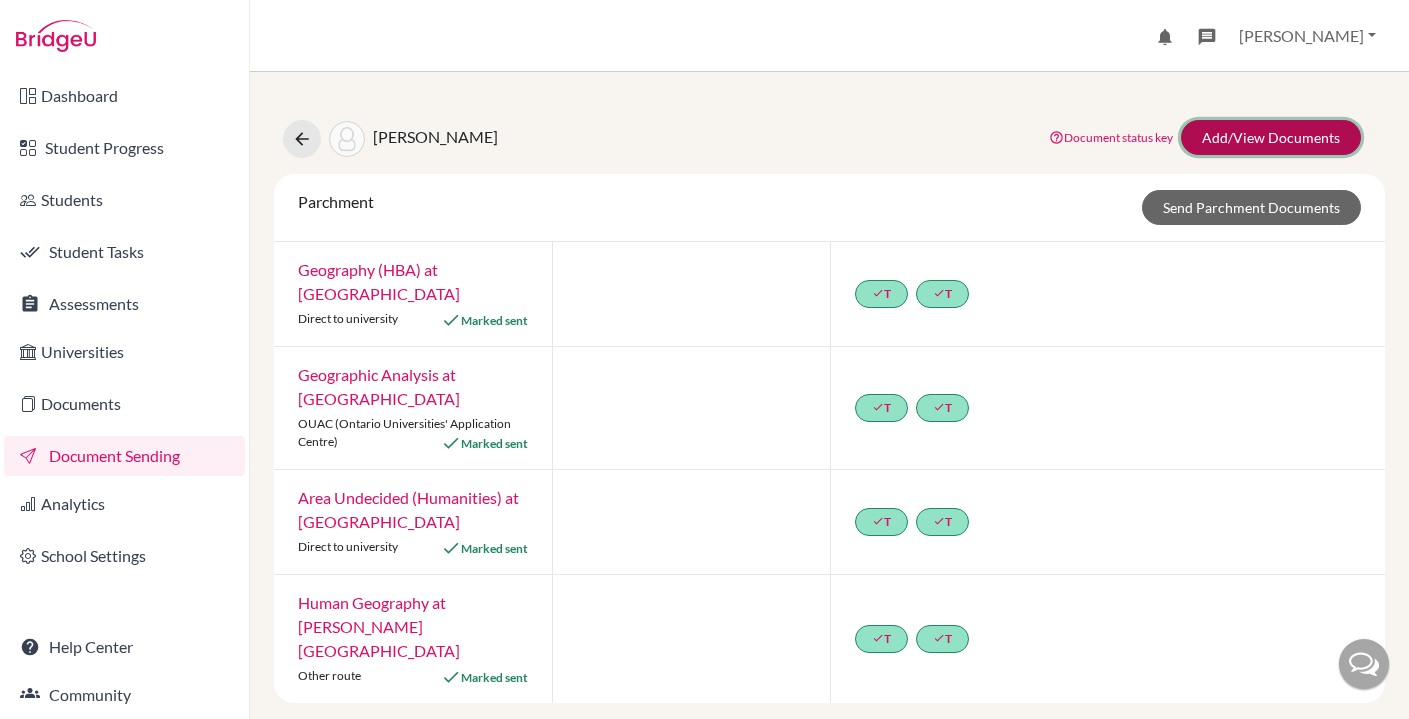 click on "Add/View Documents" at bounding box center (1271, 137) 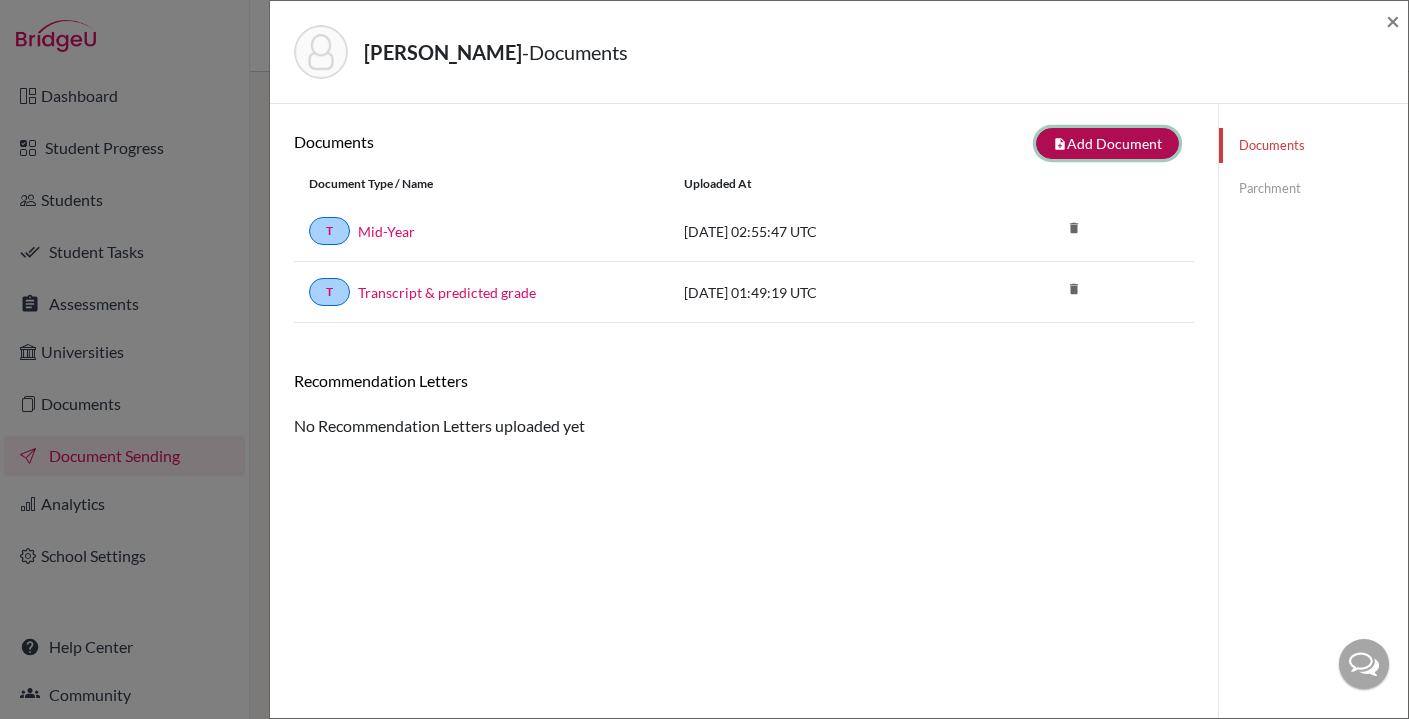 click on "note_add  Add Document" at bounding box center [1107, 143] 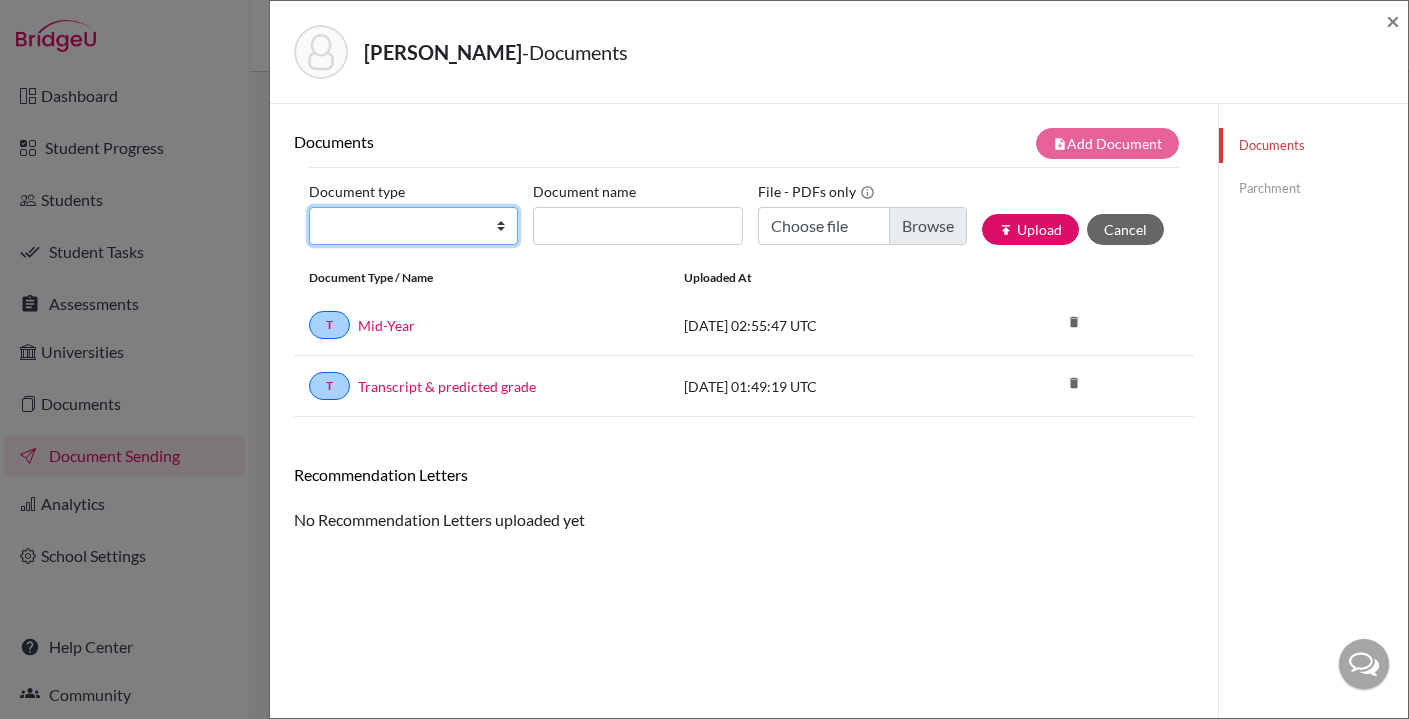 click on "Change explanation for Common App reports Counselor recommendation International official results School profile School report Teacher recommendation Transcript Transcript Courses Other" at bounding box center [413, 226] 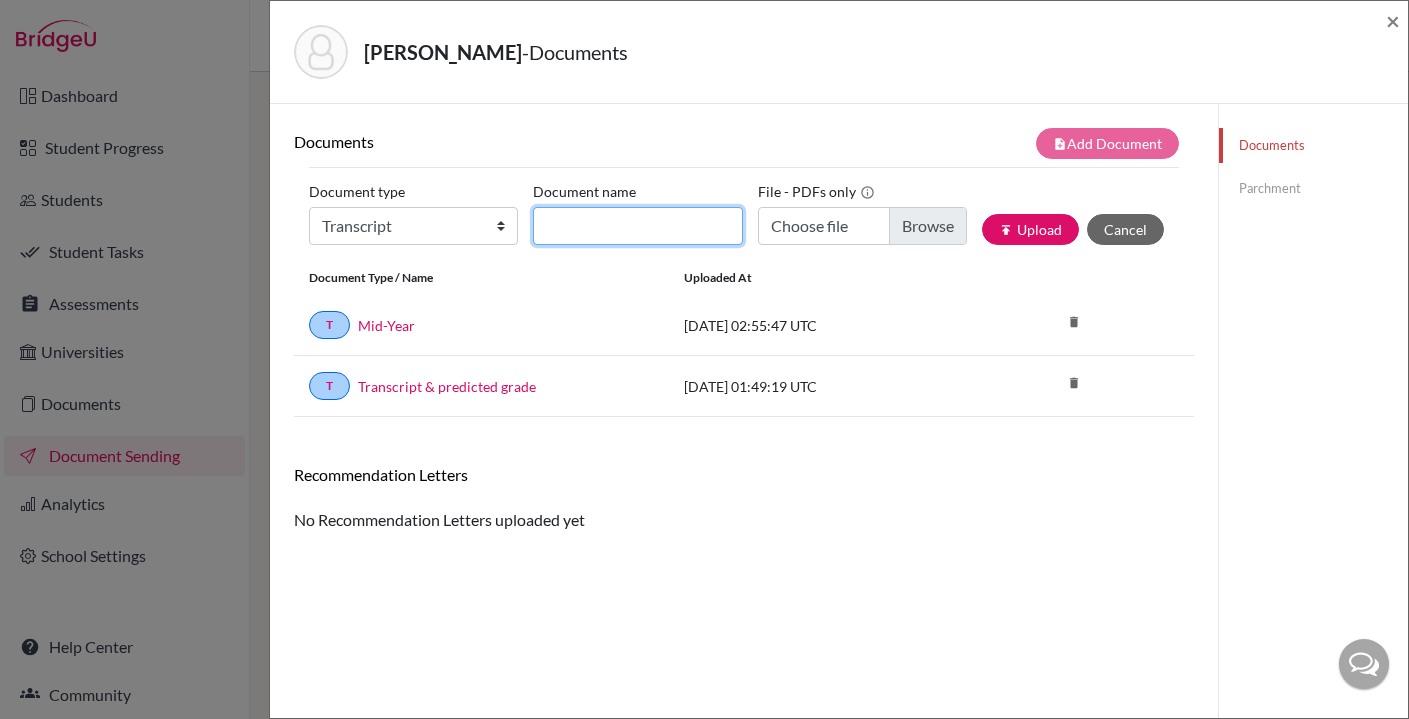 click on "Document name" 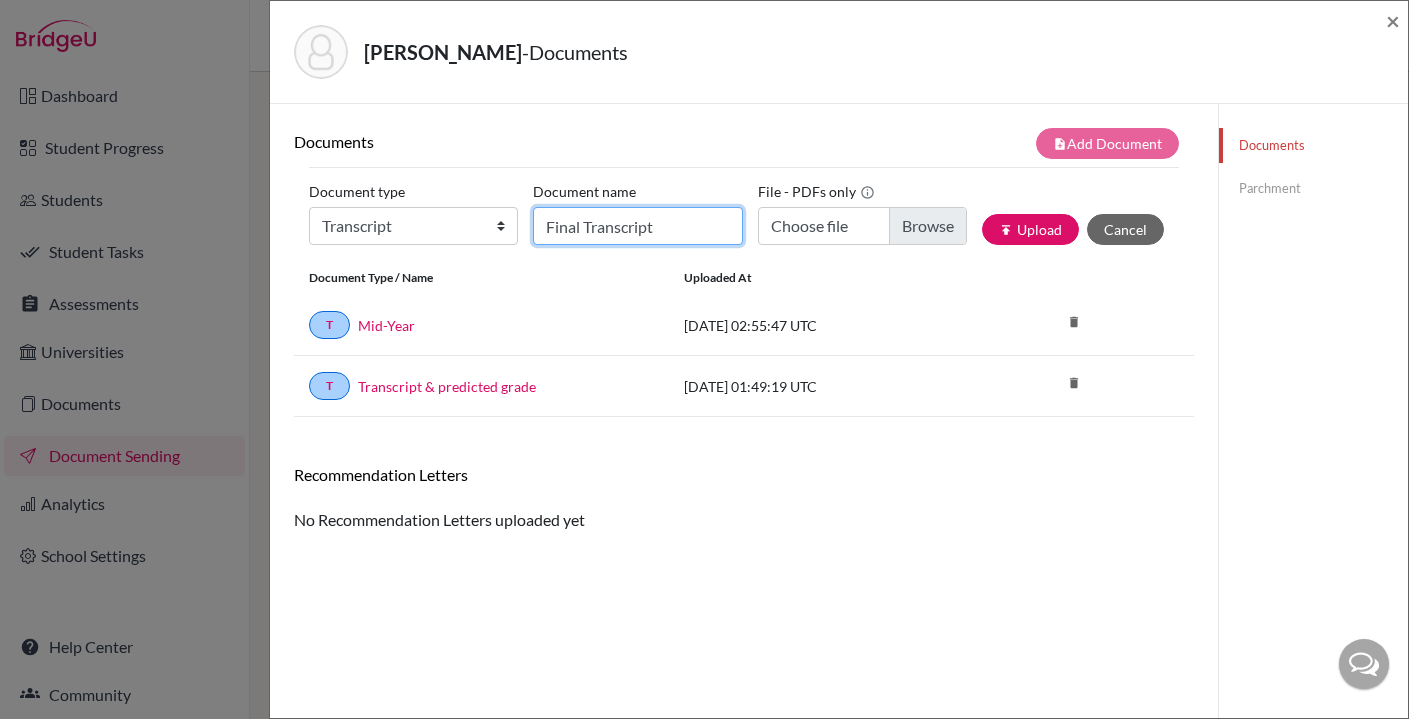 type on "Final Transcript" 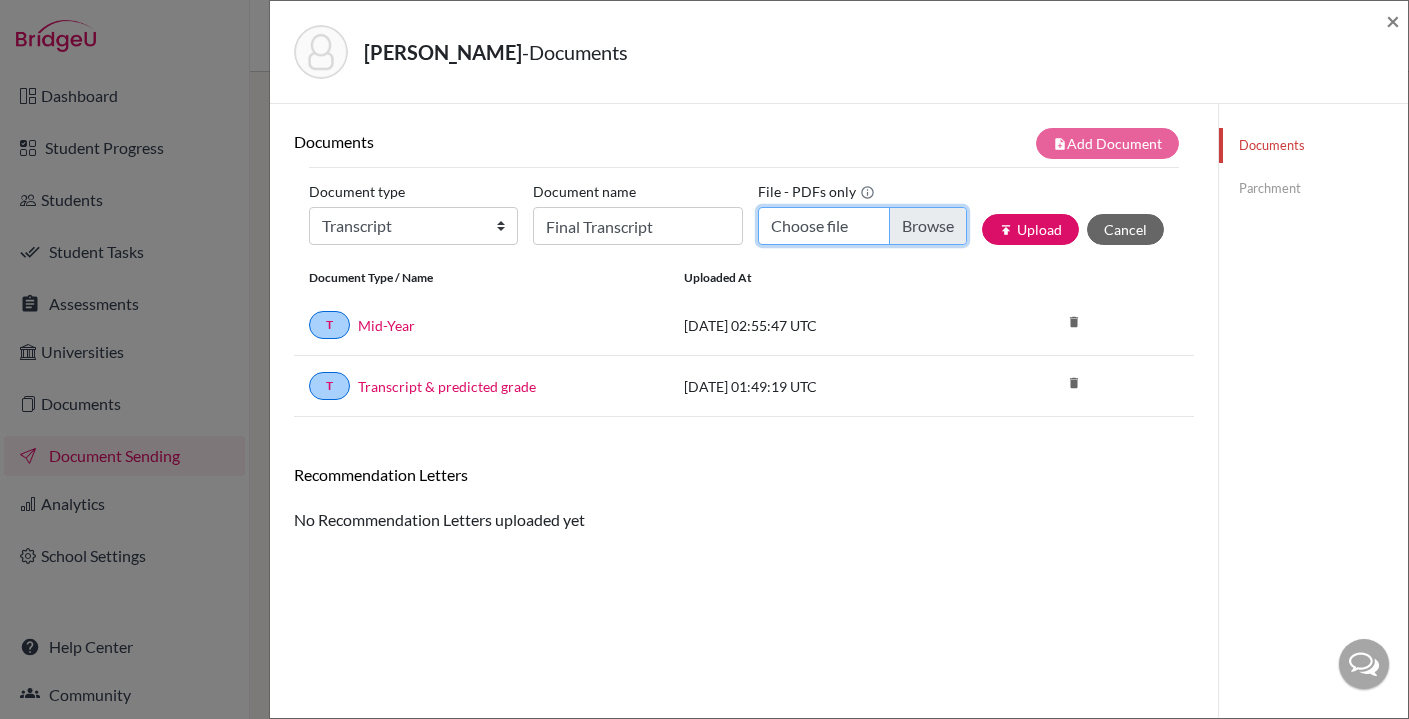 click on "Choose file" at bounding box center (862, 226) 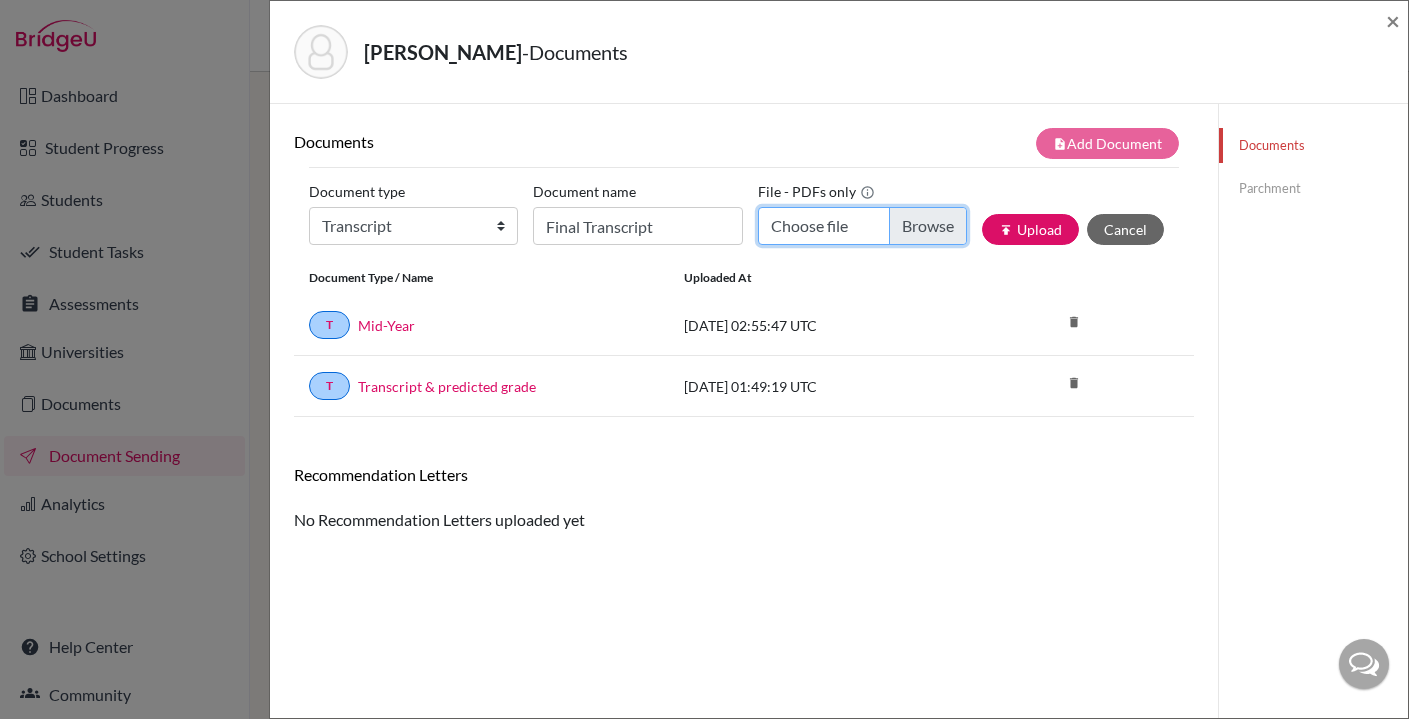 type on "C:\fakepath\Wong Matthew KC.pdf" 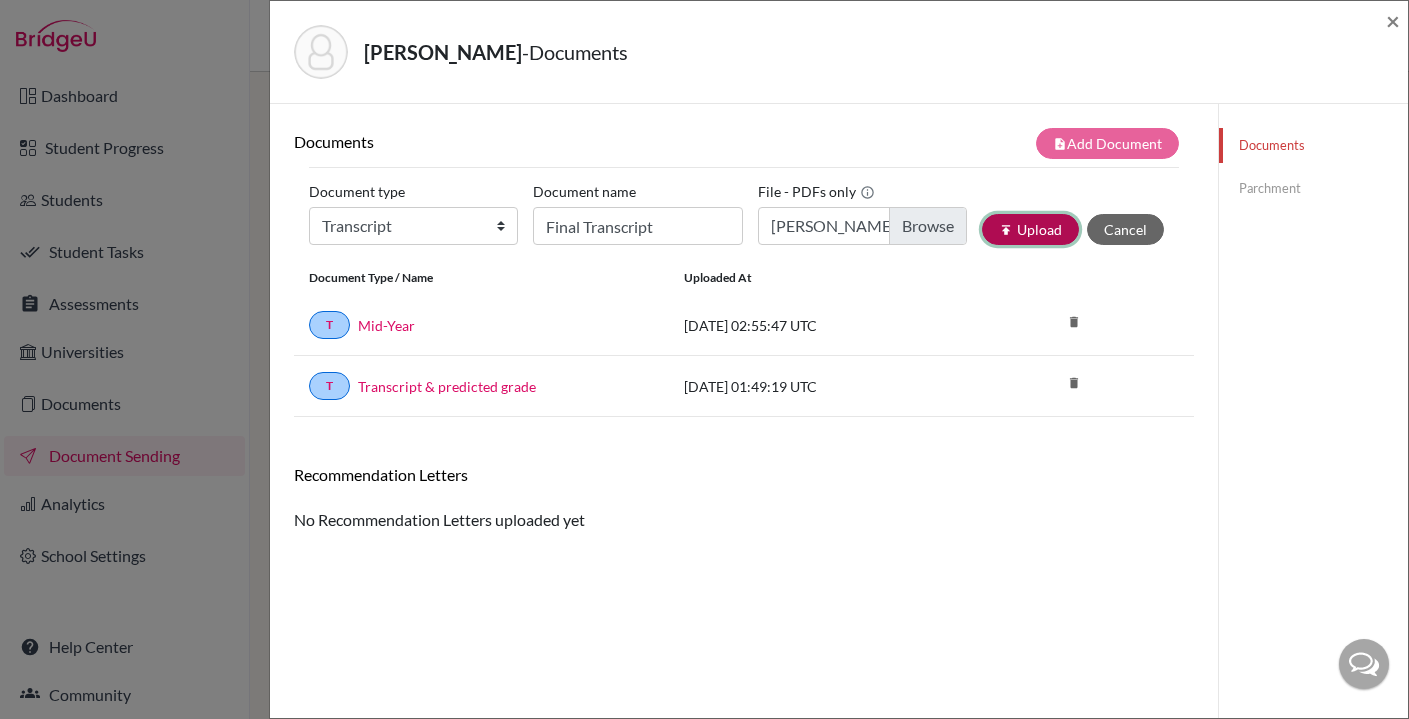 click on "publish  Upload" at bounding box center [1030, 229] 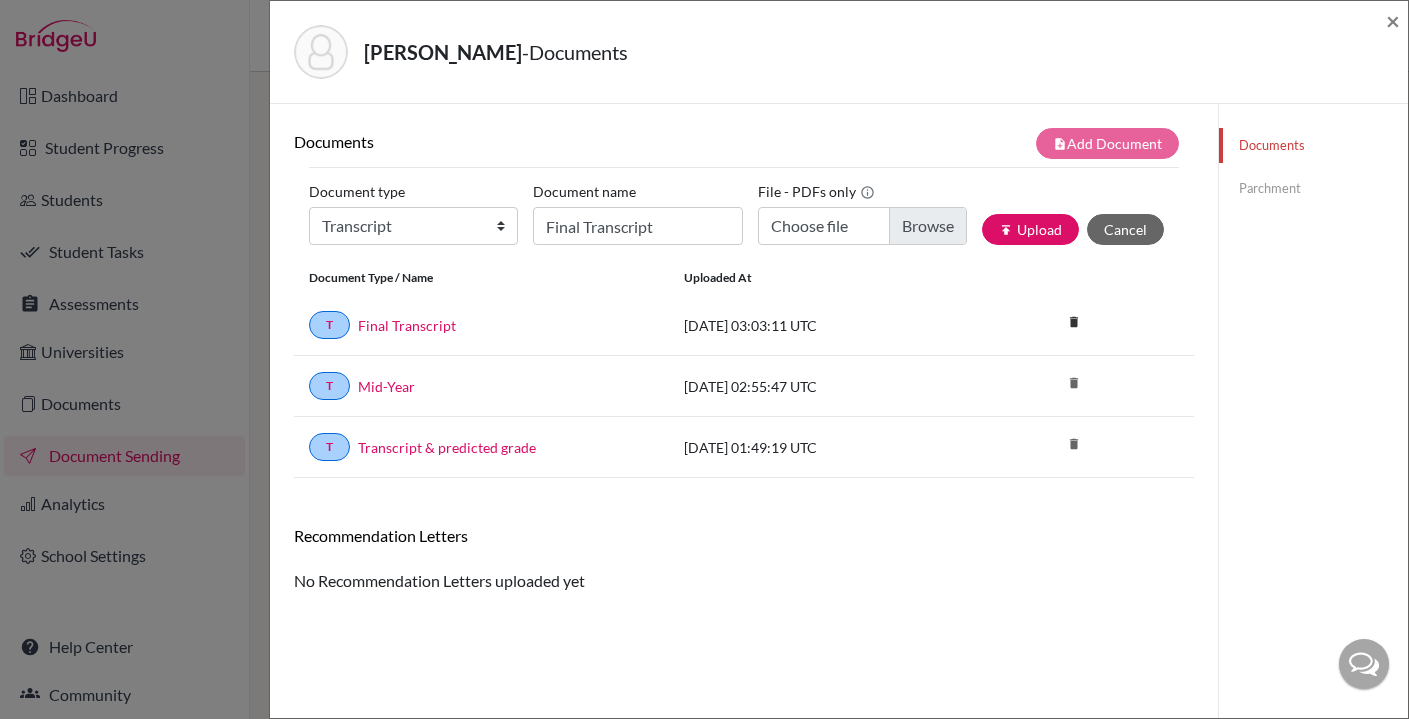 click on "Parchment" 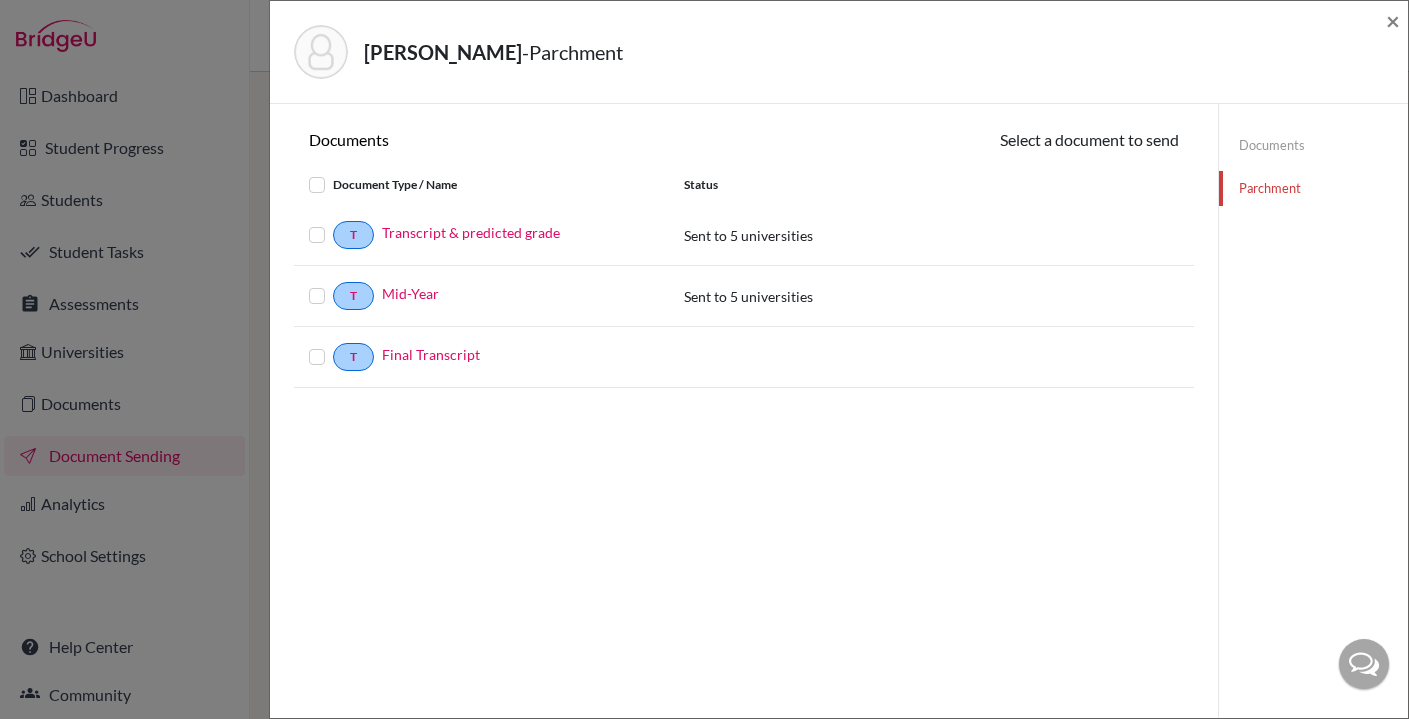 click at bounding box center [333, 345] 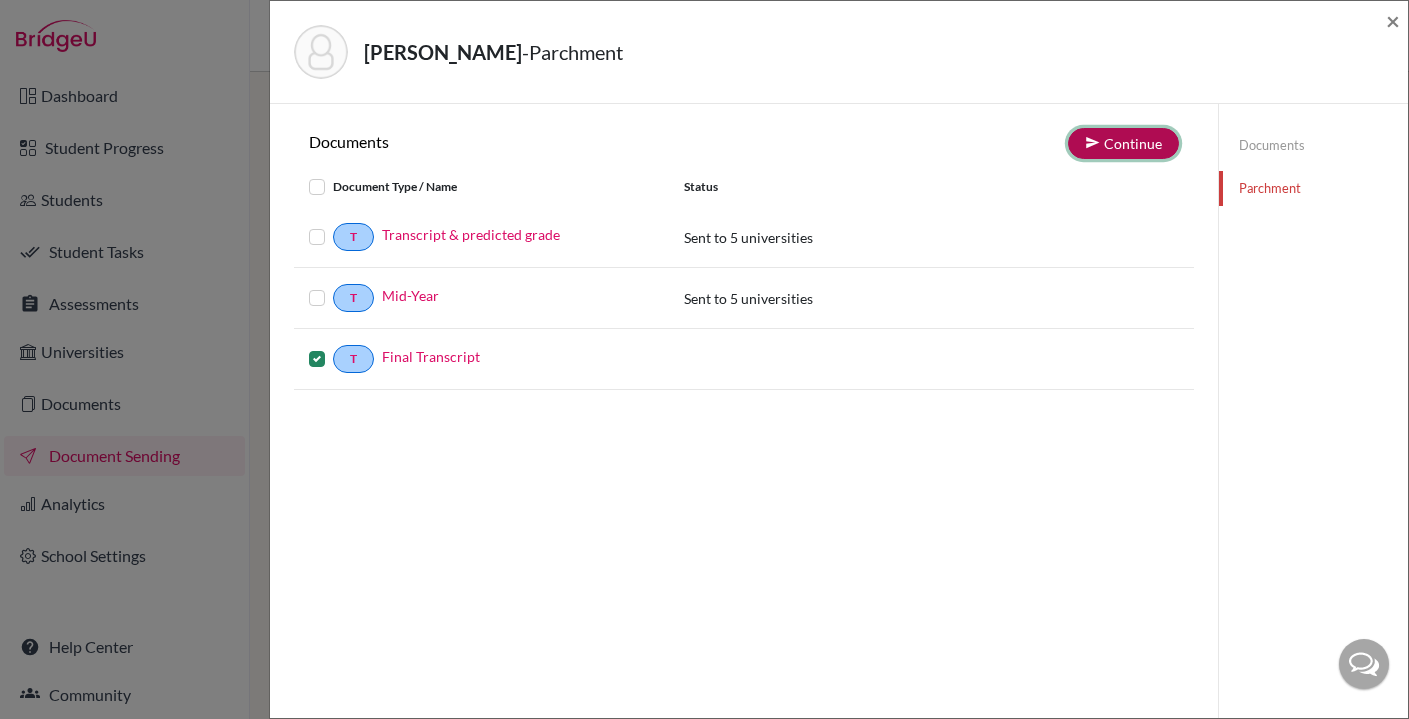 click on "Continue" at bounding box center (1123, 143) 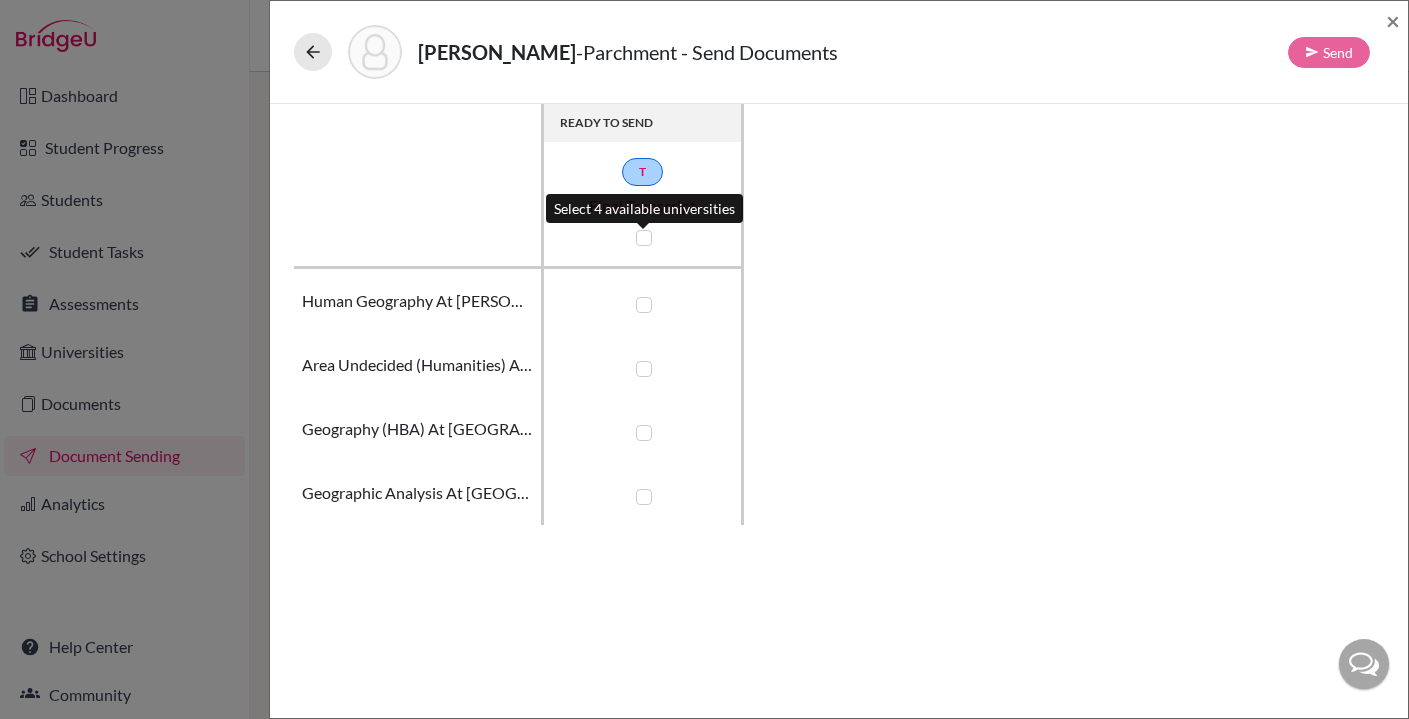 click at bounding box center [644, 238] 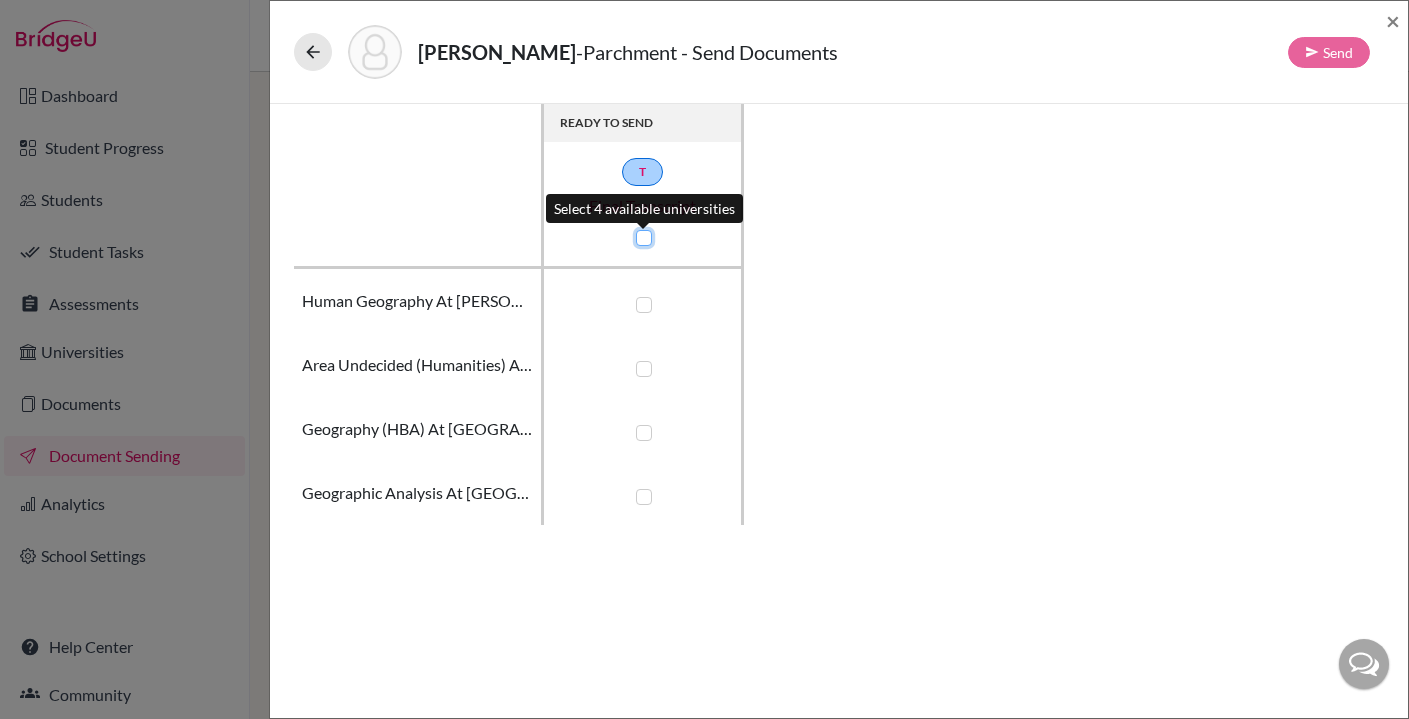 checkbox on "true" 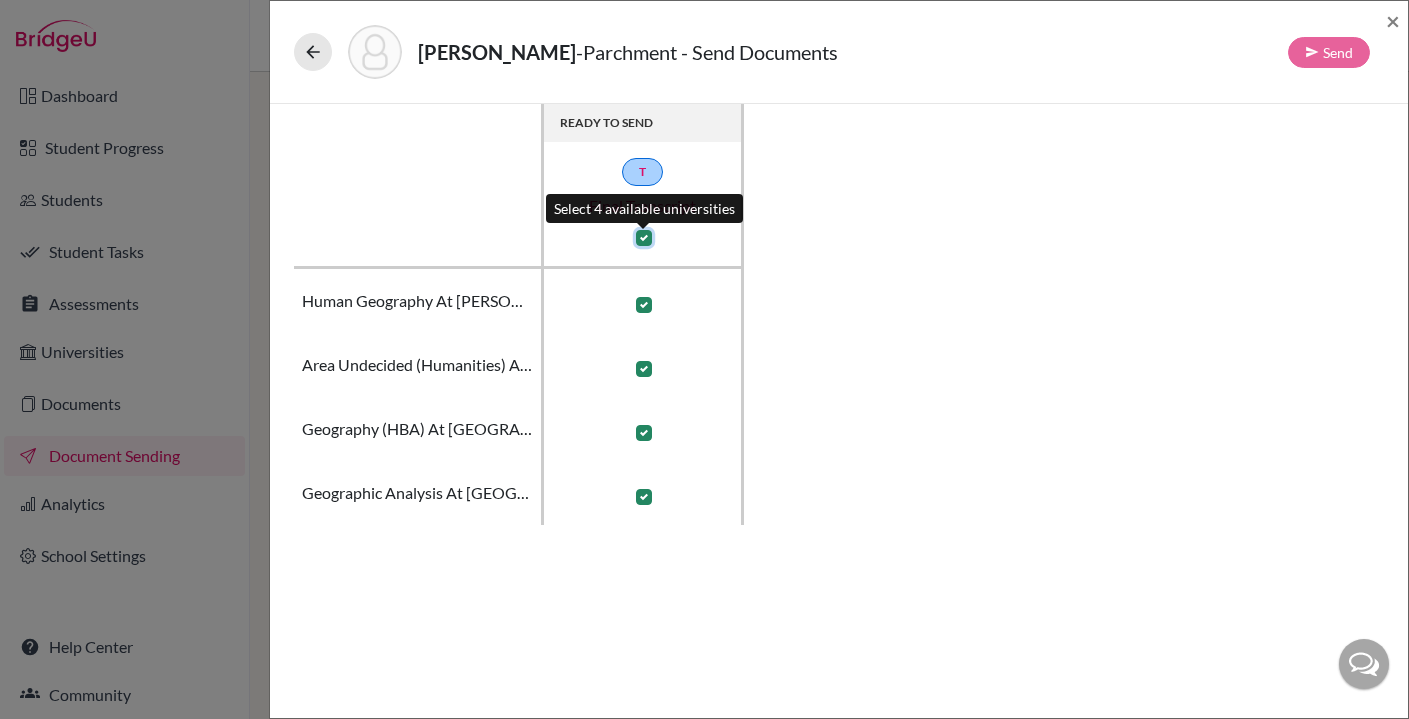 checkbox on "true" 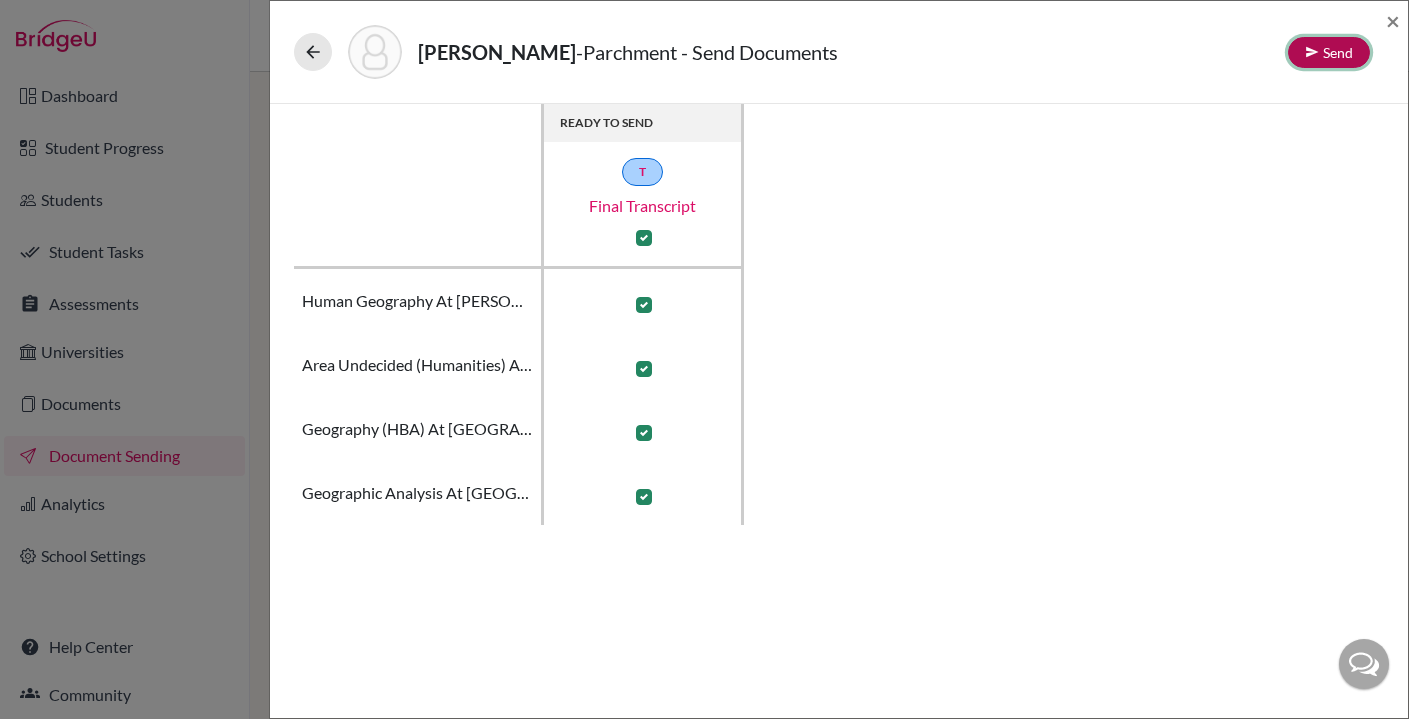 click at bounding box center [1312, 52] 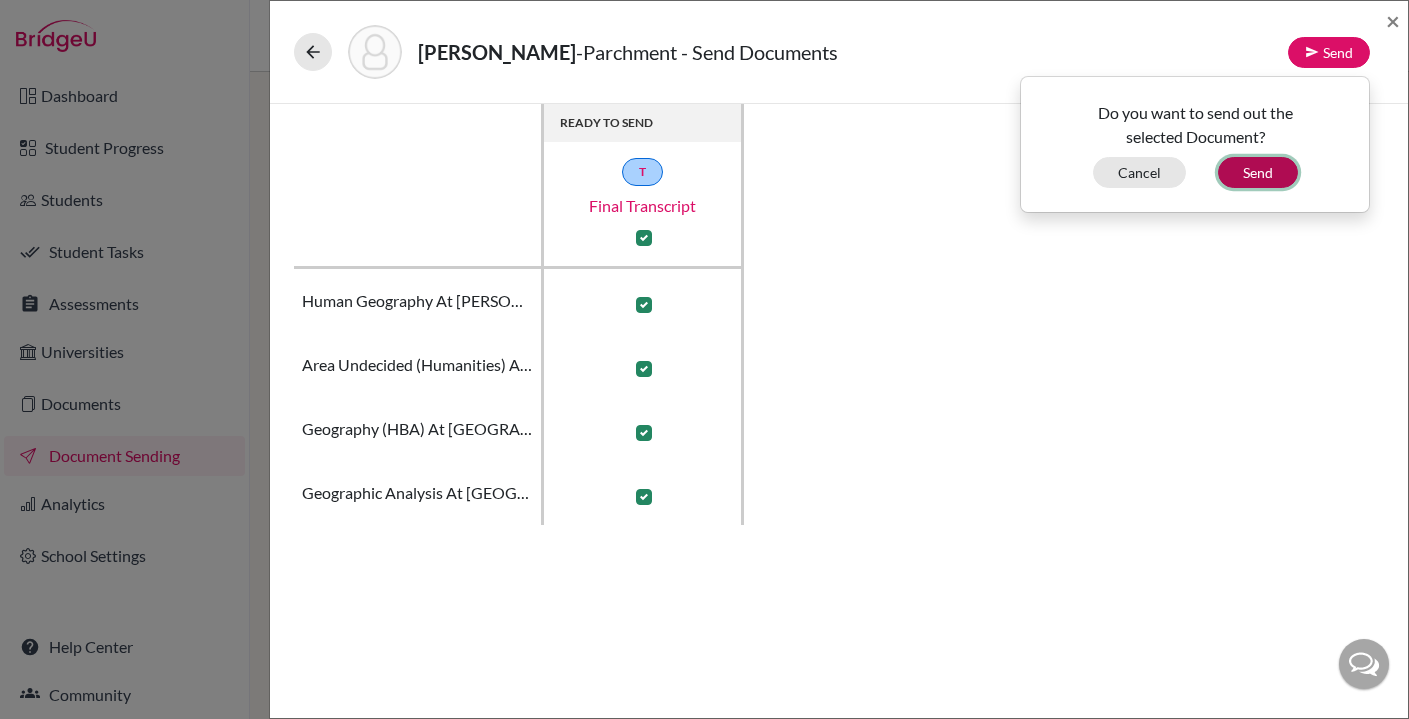 click on "Send" at bounding box center (1258, 172) 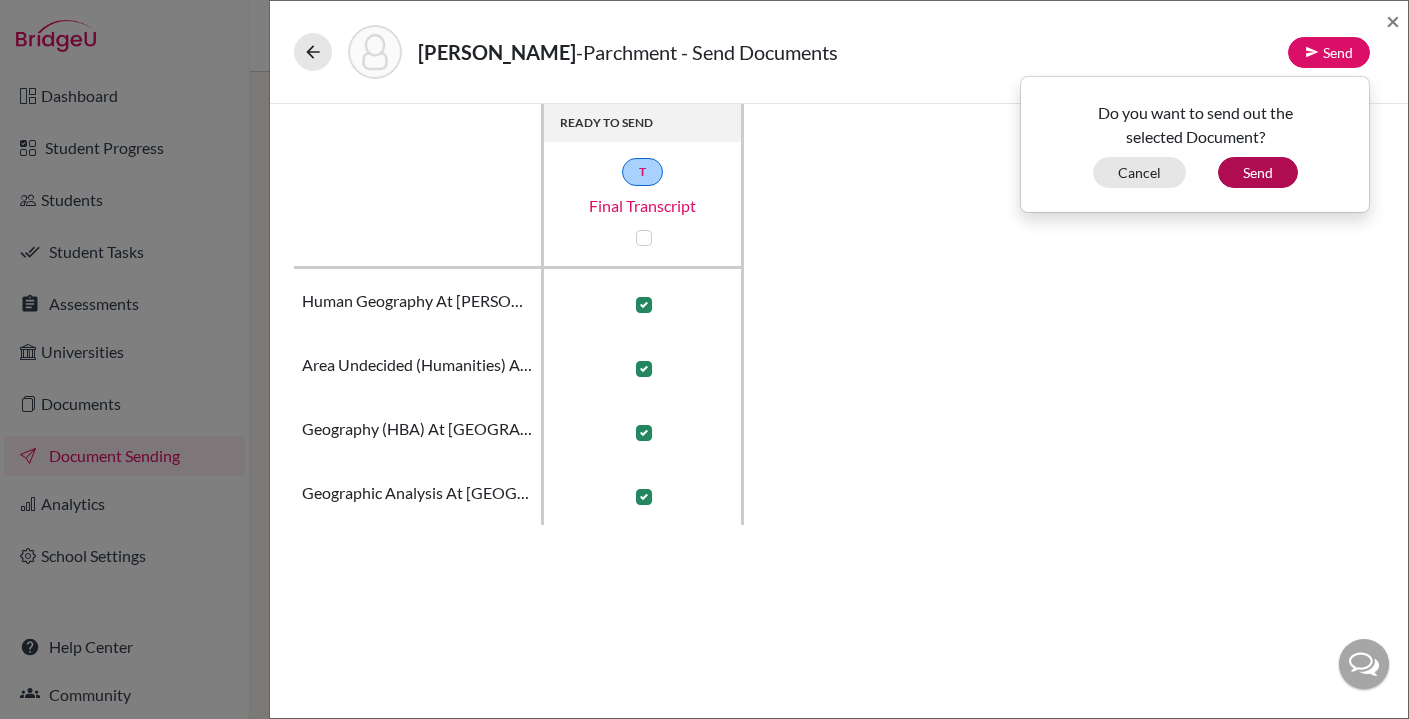 checkbox on "false" 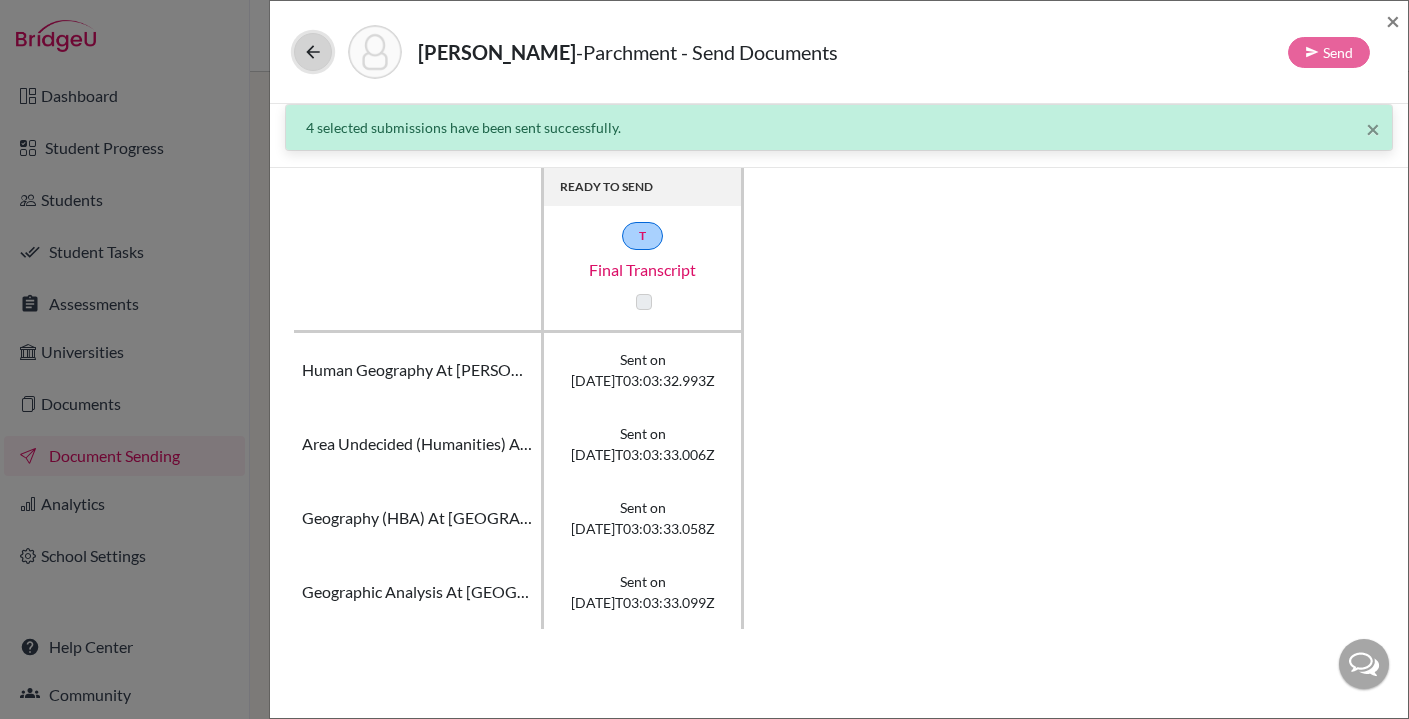 click at bounding box center [313, 52] 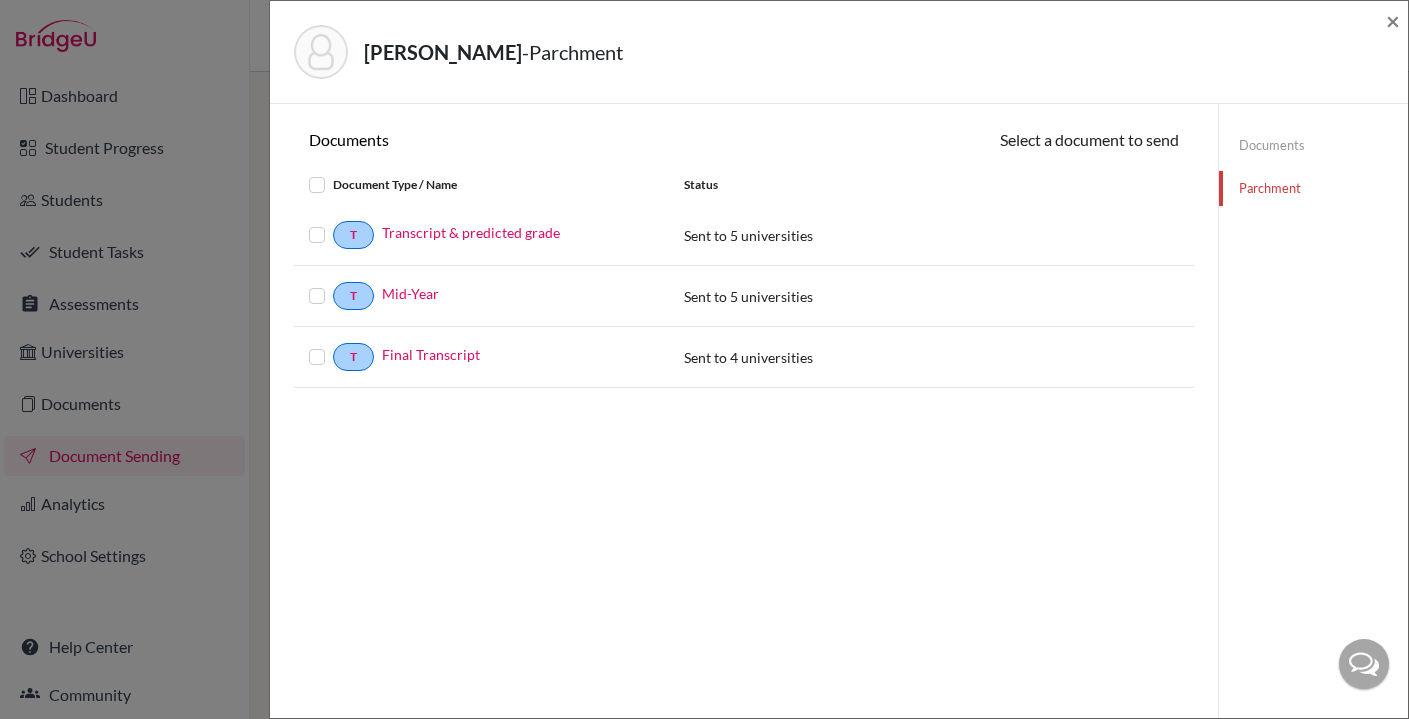 click on "Wong, Matthew  -  Parchment × Documents Select a document to send Document Type / Name Status T Transcript & predicted grade Sent to 5 universities T Mid-Year Sent to 5 universities T Final Transcript Sent to 4 universities Documents Parchment" 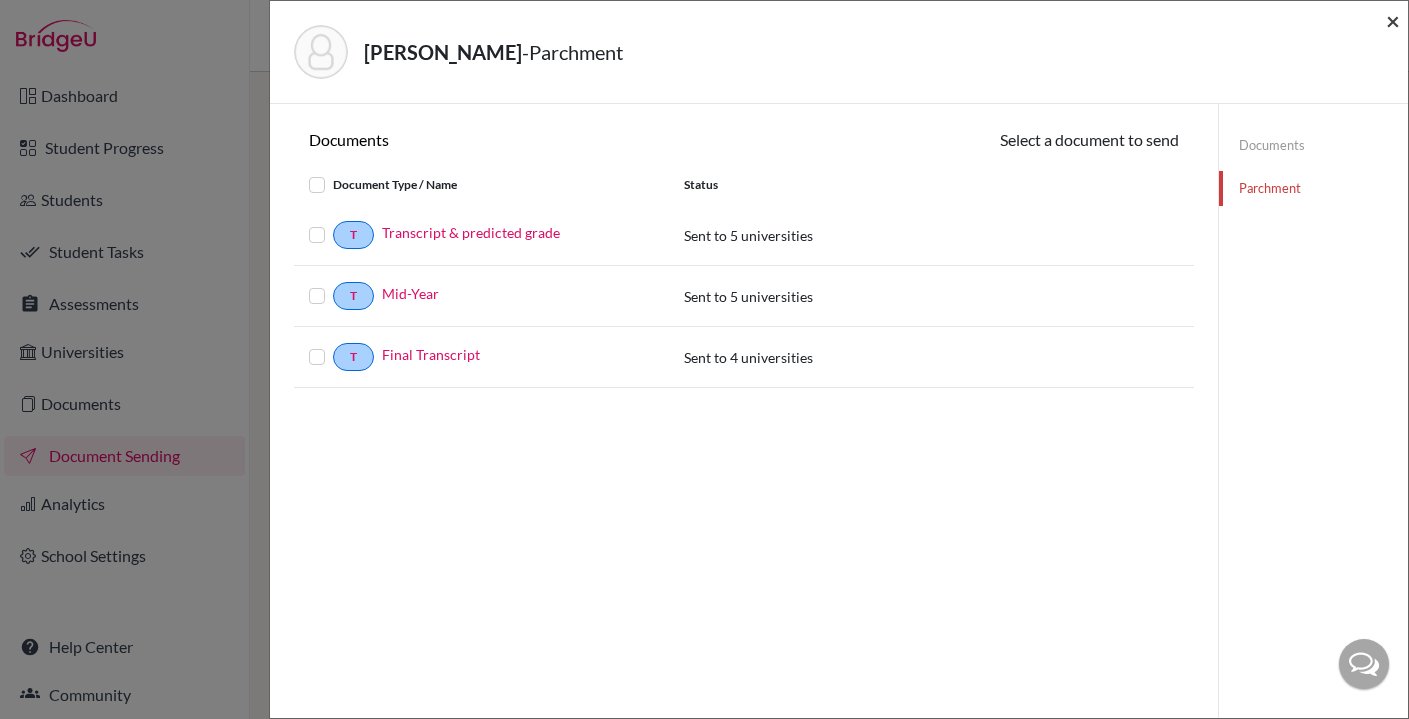 click on "×" at bounding box center (1393, 20) 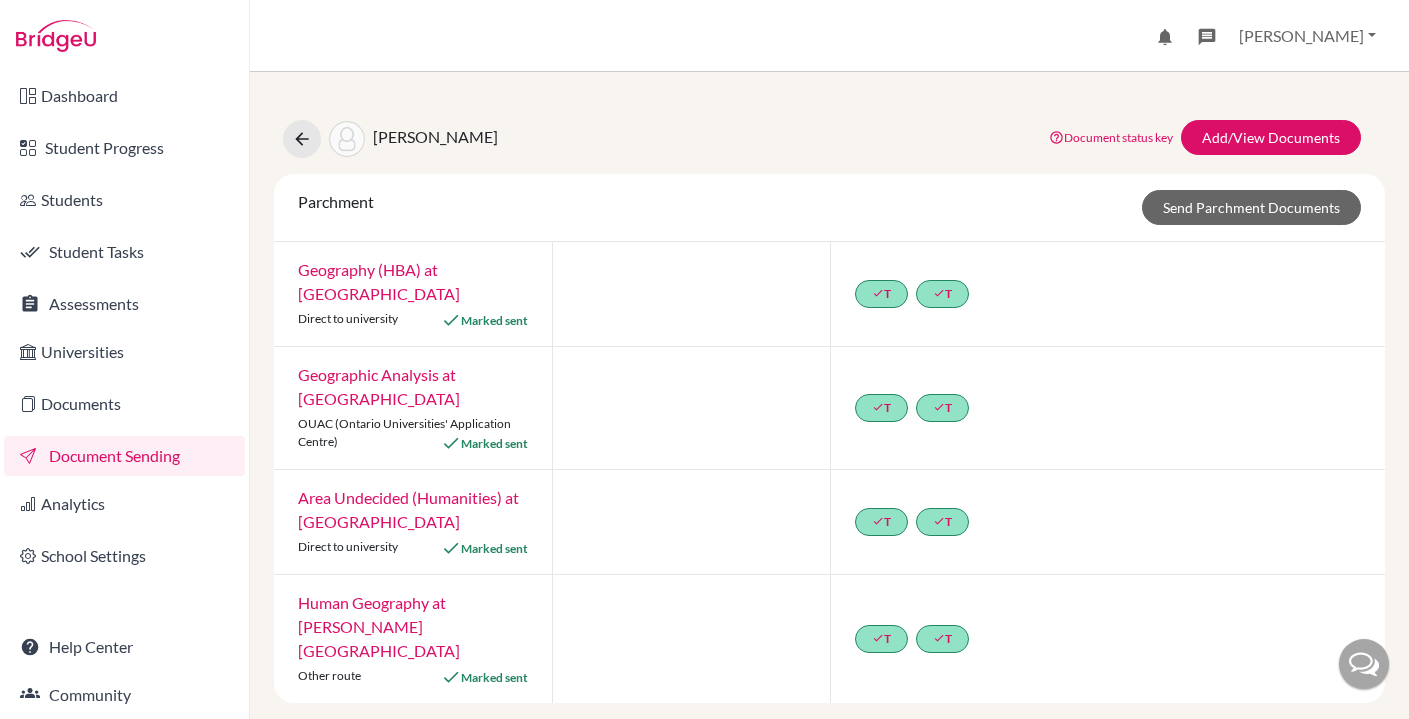 click on "Document Sending" at bounding box center [124, 456] 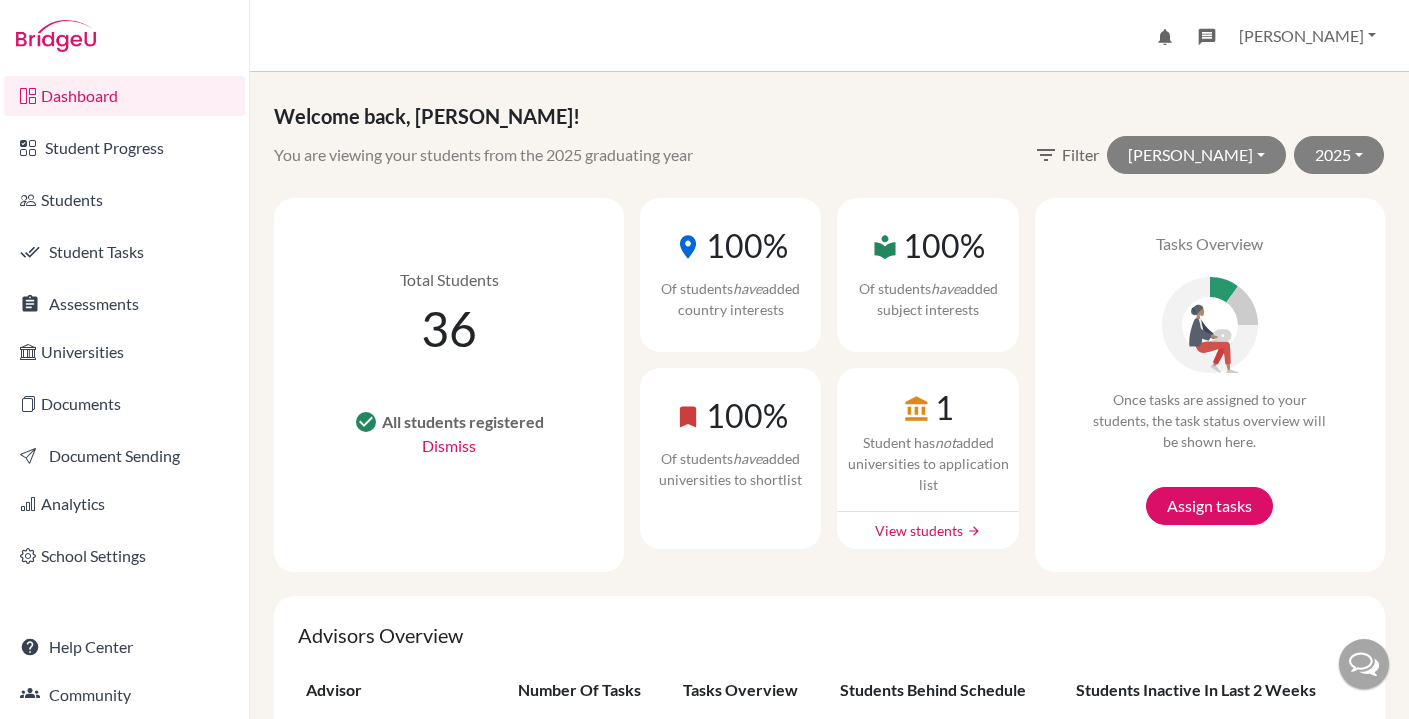 scroll, scrollTop: 0, scrollLeft: 0, axis: both 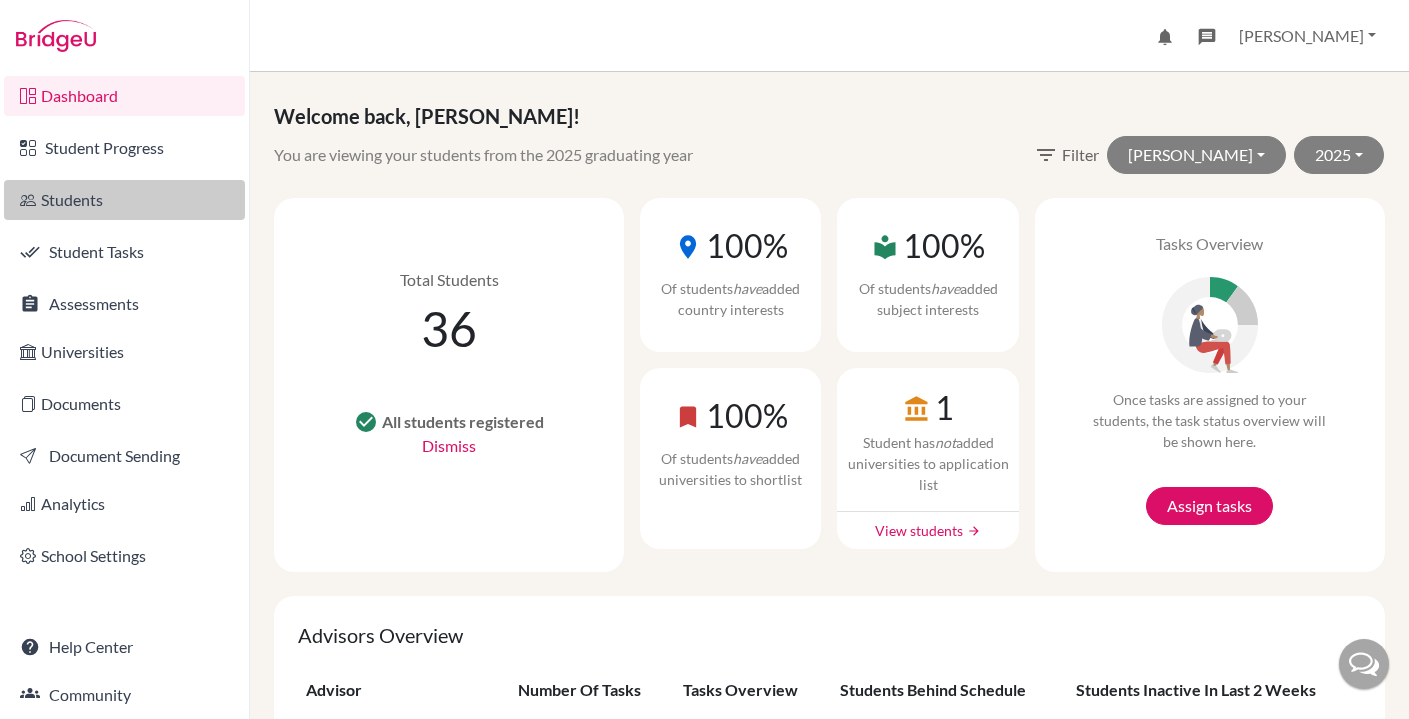 click on "Students" at bounding box center [124, 200] 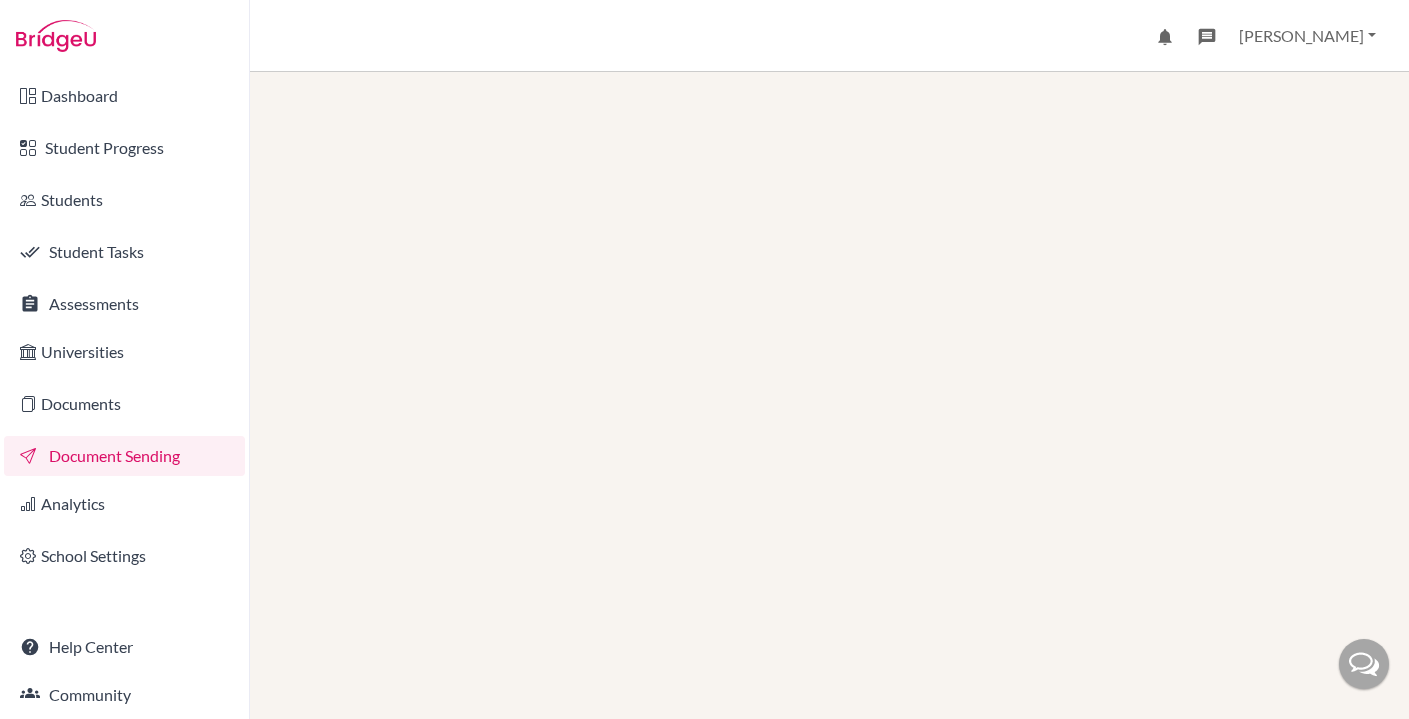 scroll, scrollTop: 0, scrollLeft: 0, axis: both 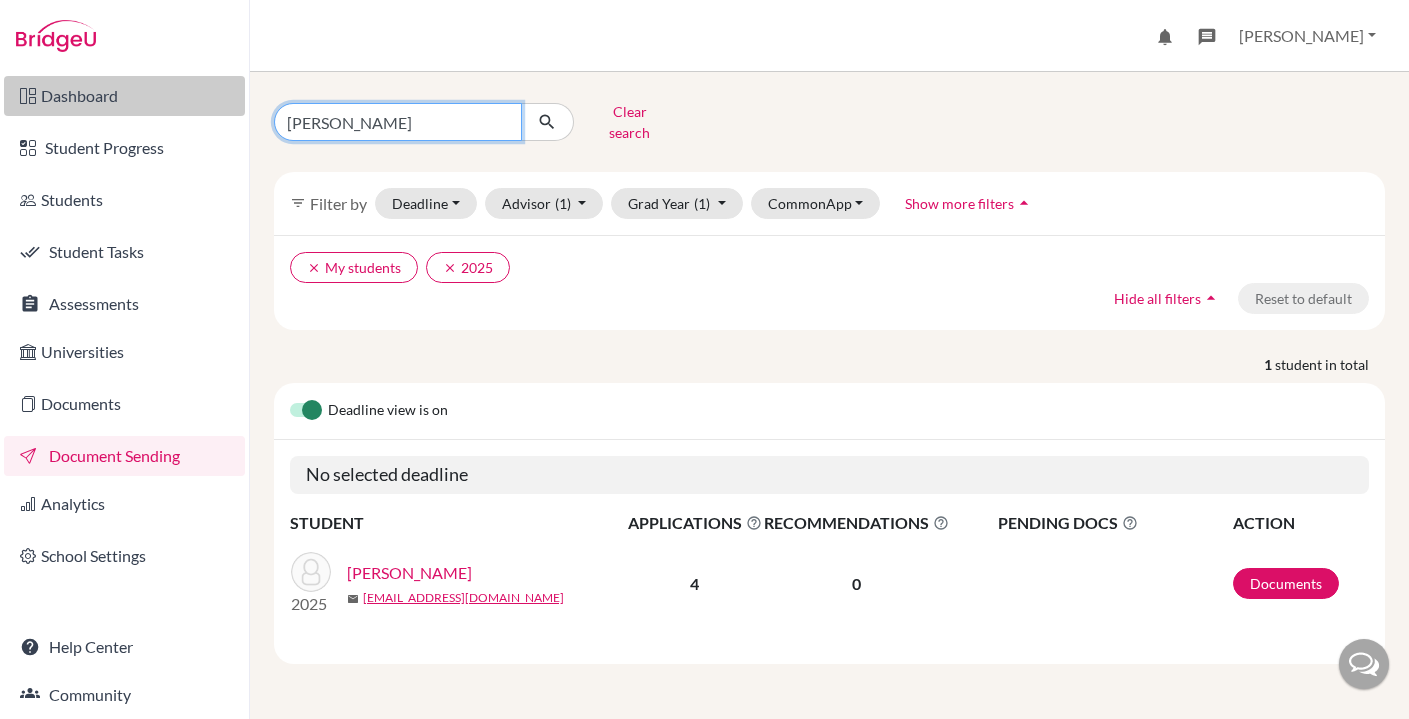 drag, startPoint x: 387, startPoint y: 119, endPoint x: 232, endPoint y: 114, distance: 155.08063 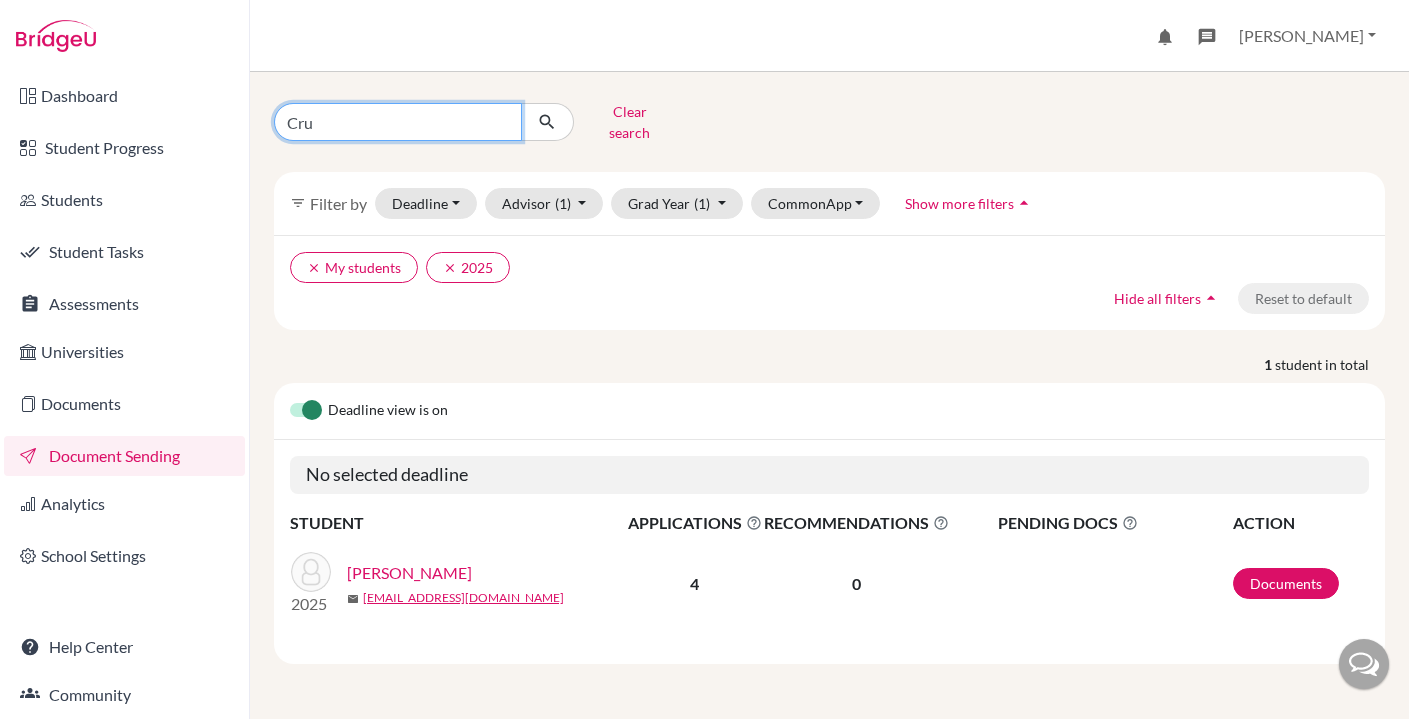 type on "Cruz" 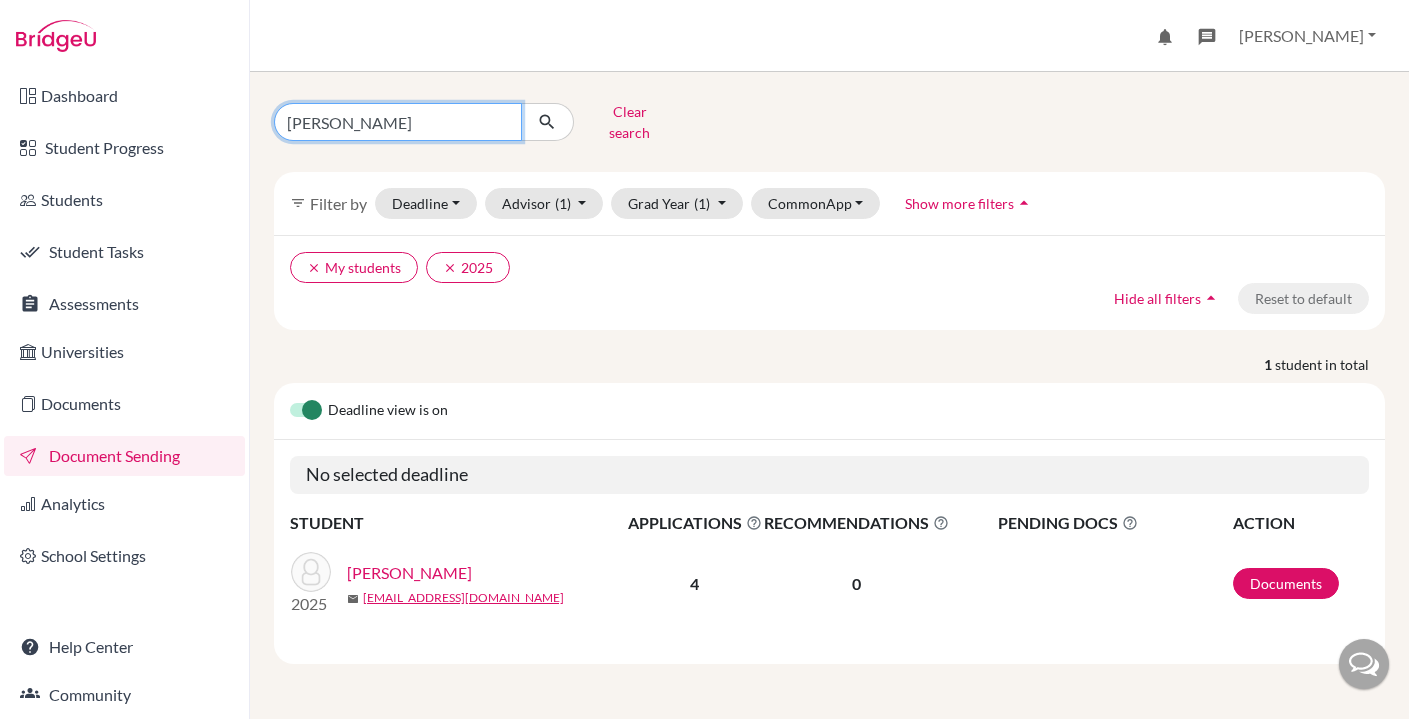 click at bounding box center [547, 122] 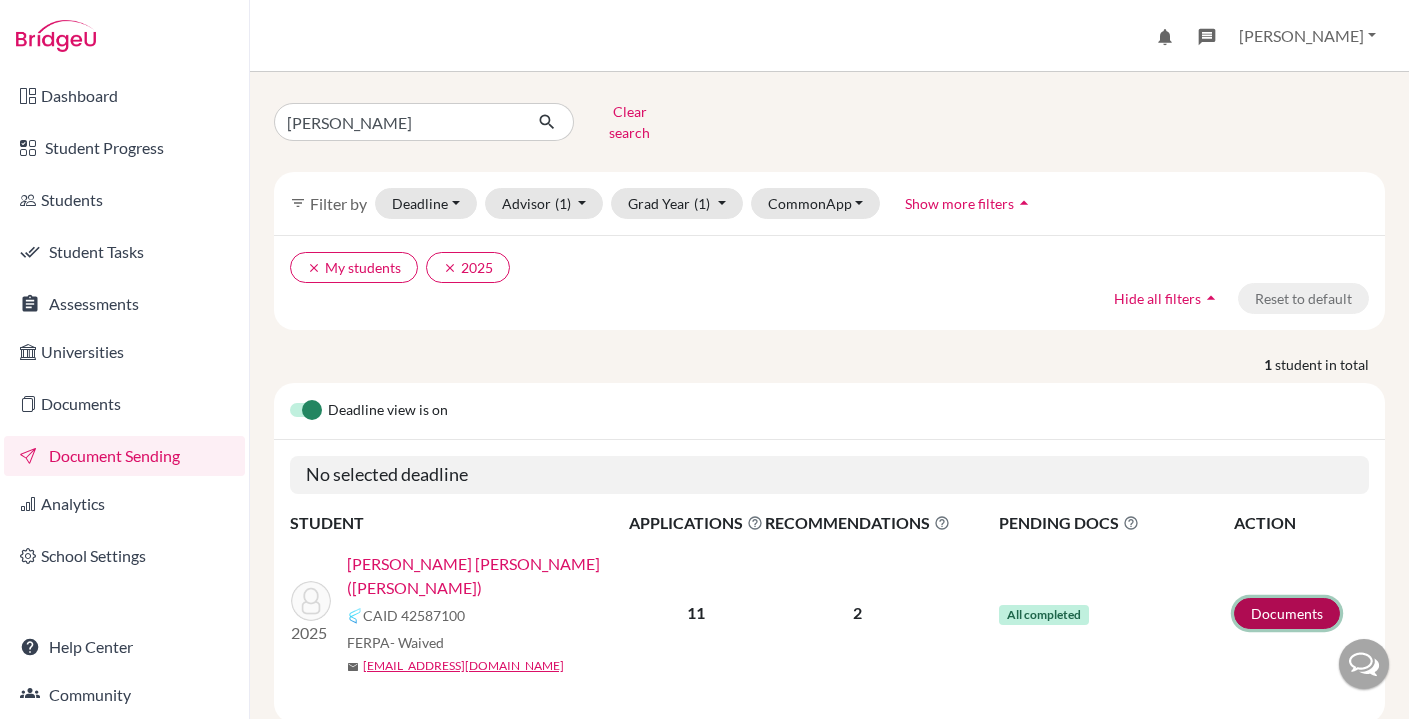 click on "Documents" at bounding box center (1287, 613) 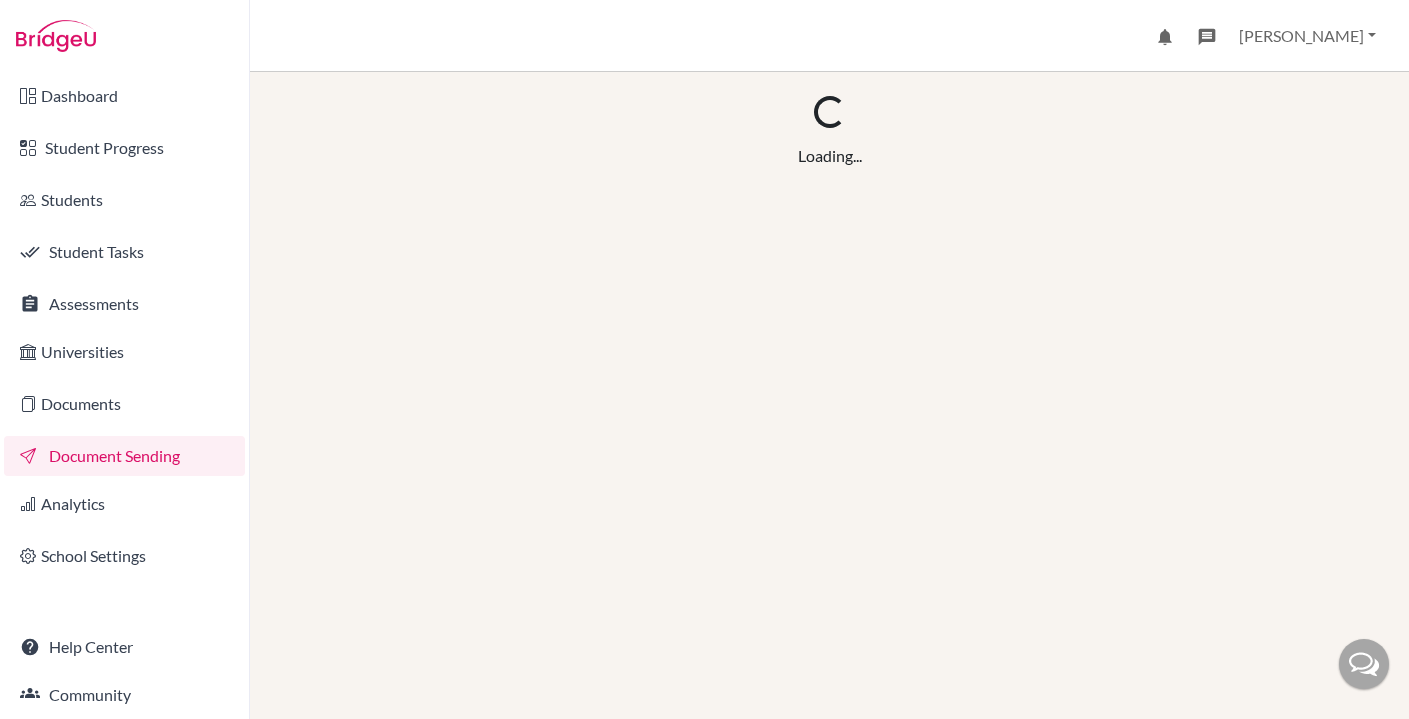 scroll, scrollTop: 0, scrollLeft: 0, axis: both 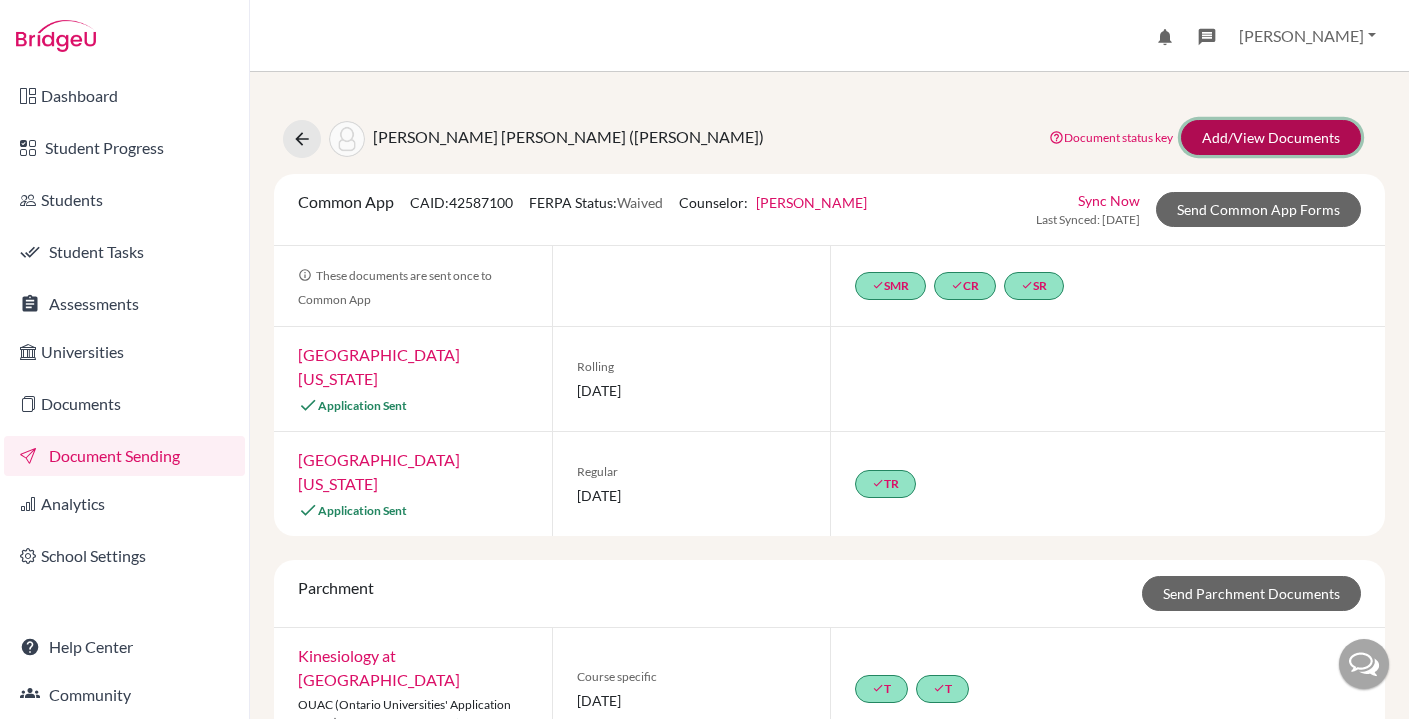click on "Add/View Documents" at bounding box center (1271, 137) 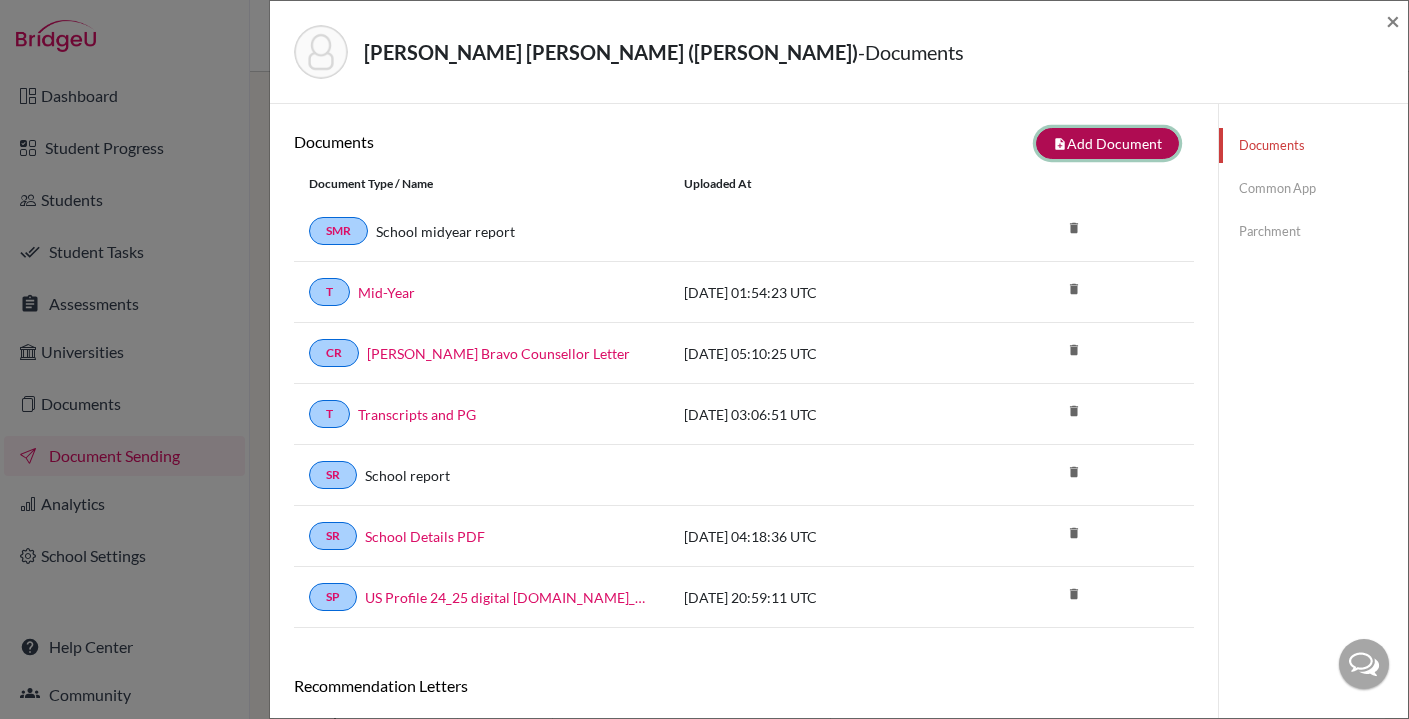 click on "note_add  Add Document" at bounding box center [1107, 143] 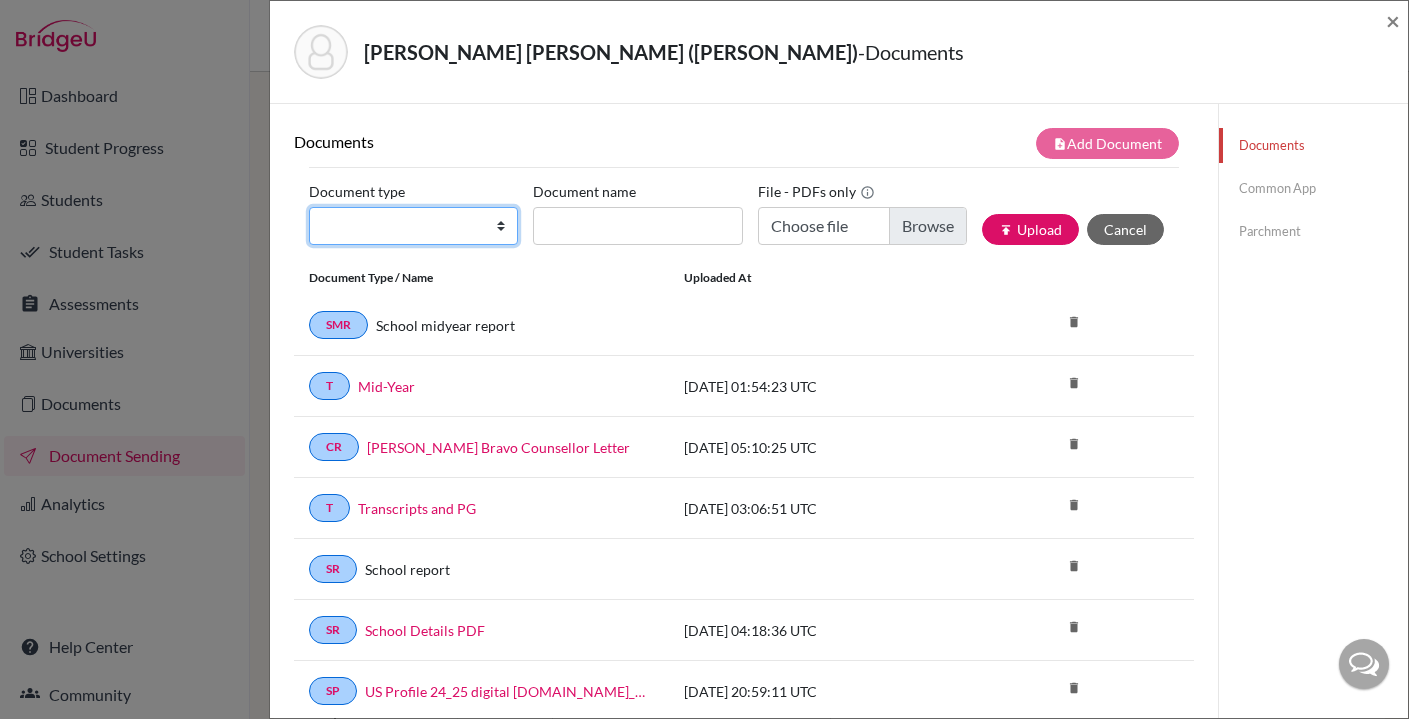 click on "Change explanation for Common App reports Counselor recommendation International official results School profile School report Teacher recommendation Transcript Transcript Courses Other" at bounding box center [413, 226] 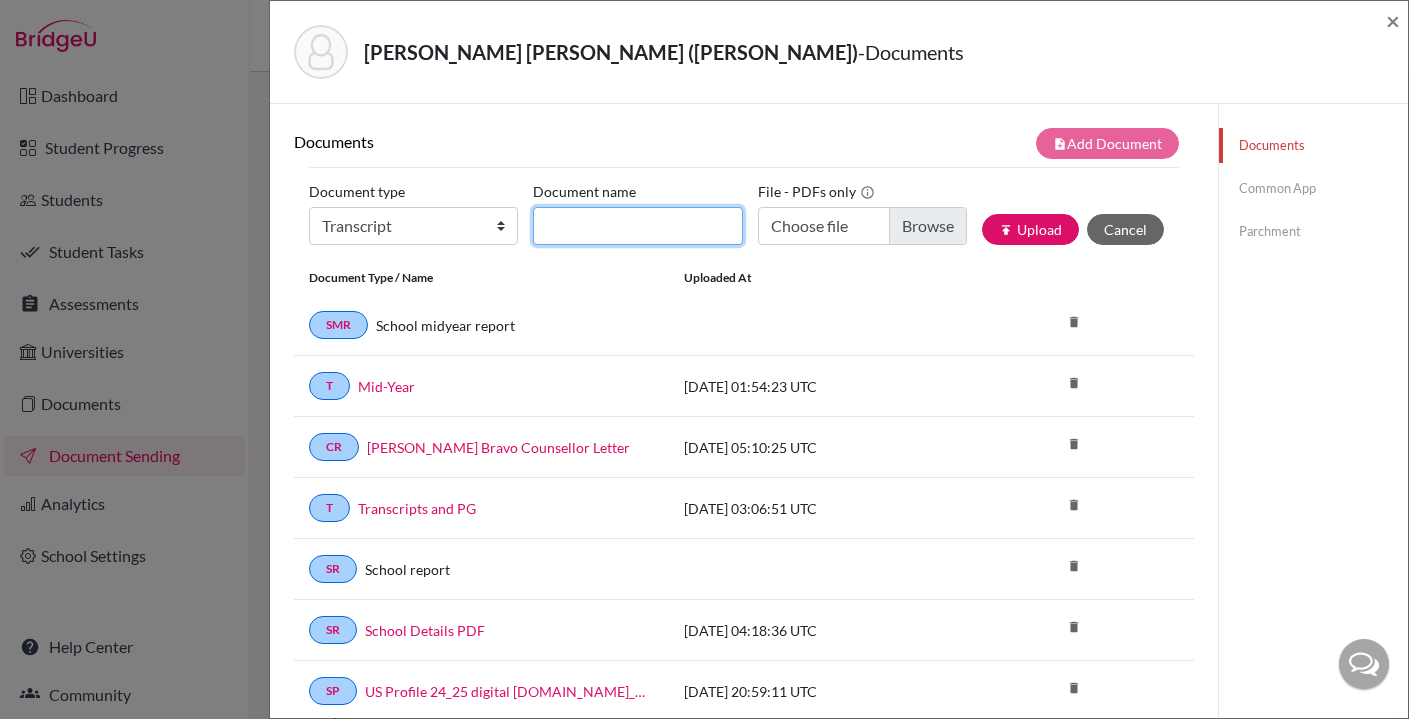 click on "Document name" 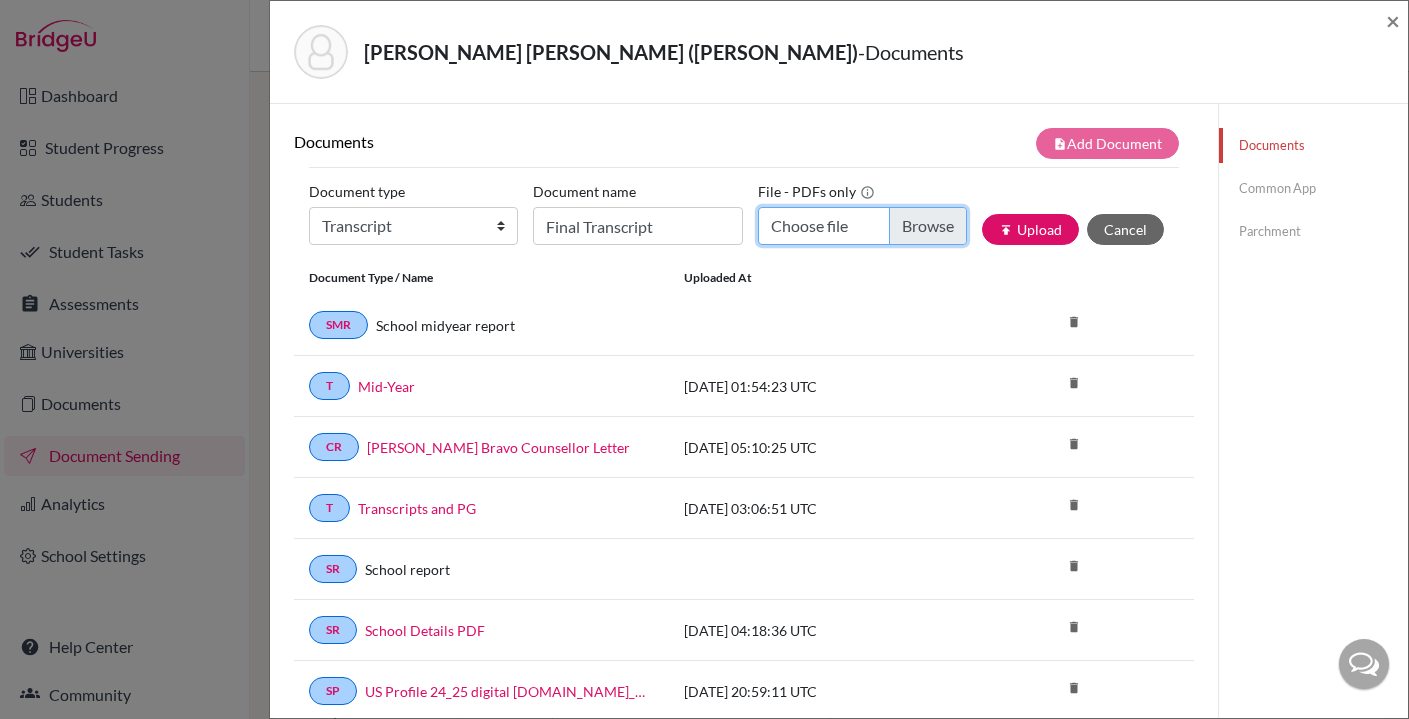 click on "Choose file" at bounding box center [862, 226] 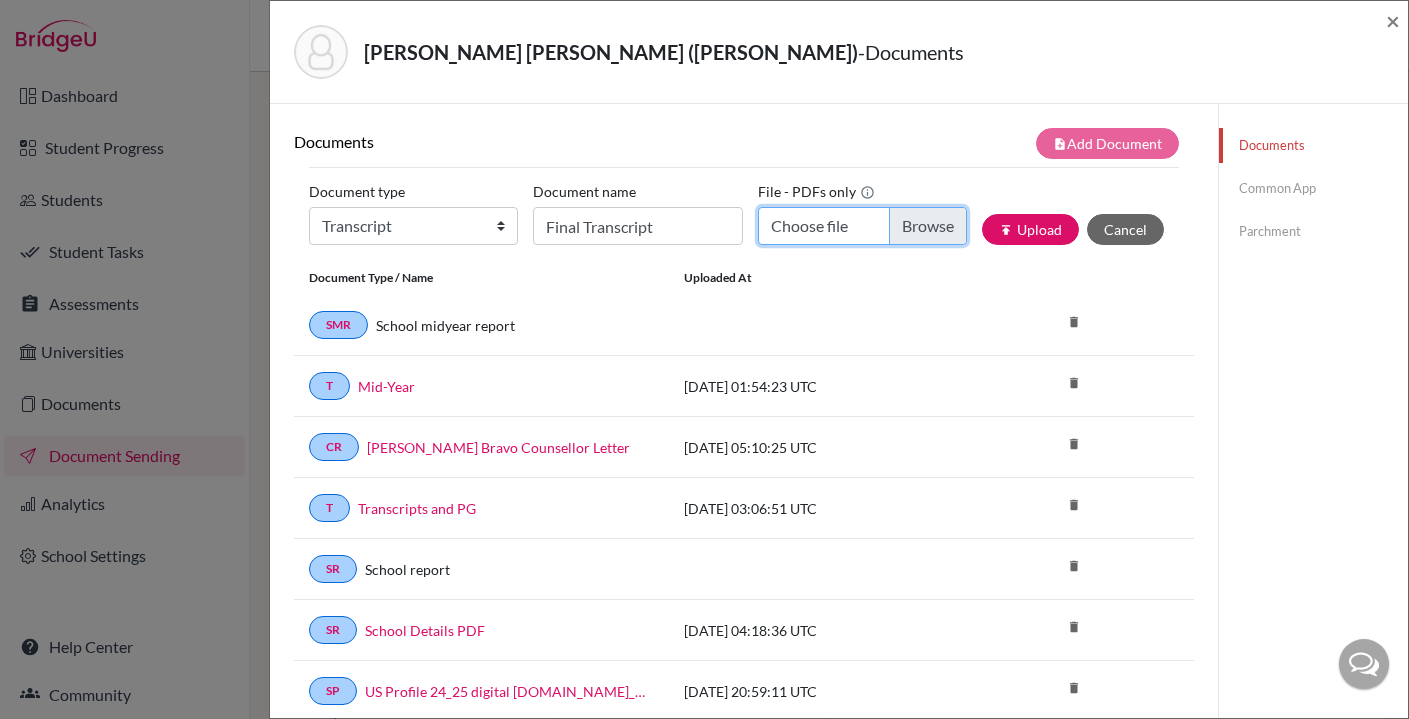 type on "C:\fakepath\Cruz Bravo Abi's transcript.pdf" 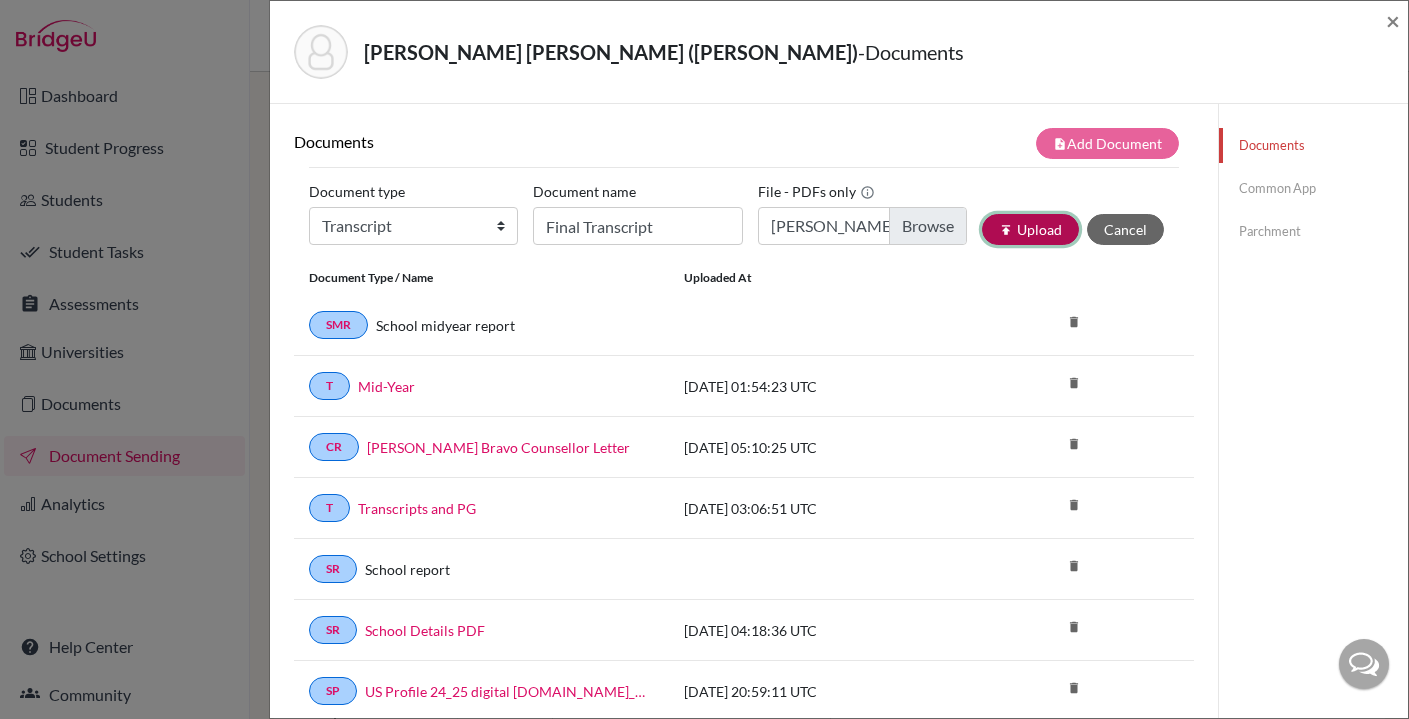 click on "publish  Upload" at bounding box center (1030, 229) 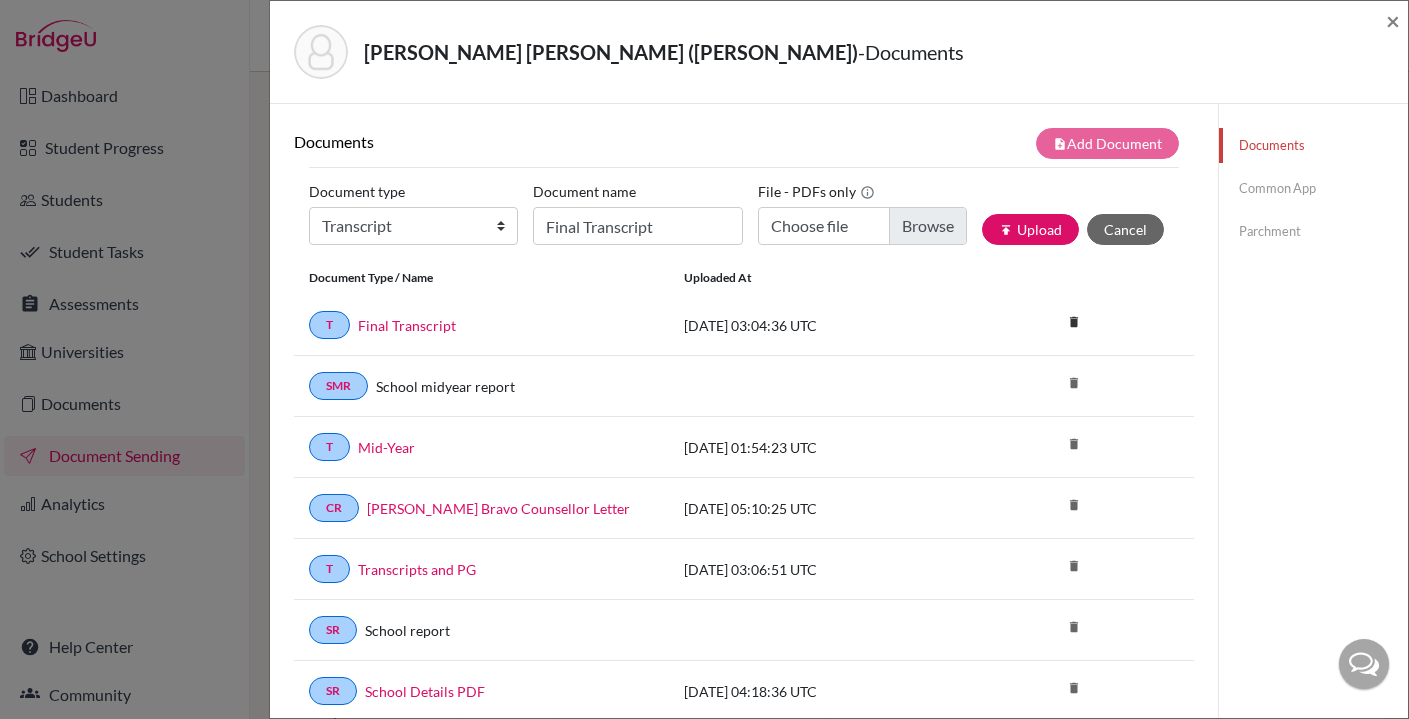 click on "Common App" 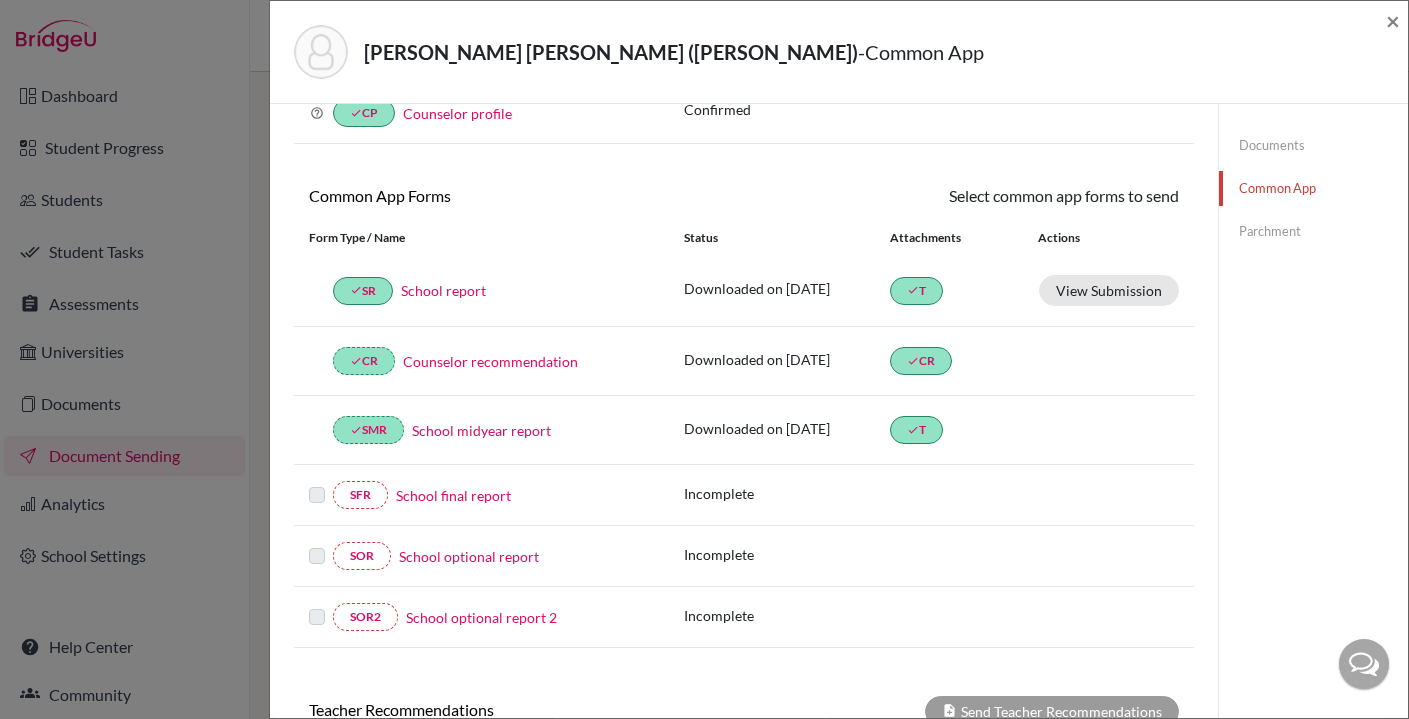 scroll, scrollTop: 123, scrollLeft: 0, axis: vertical 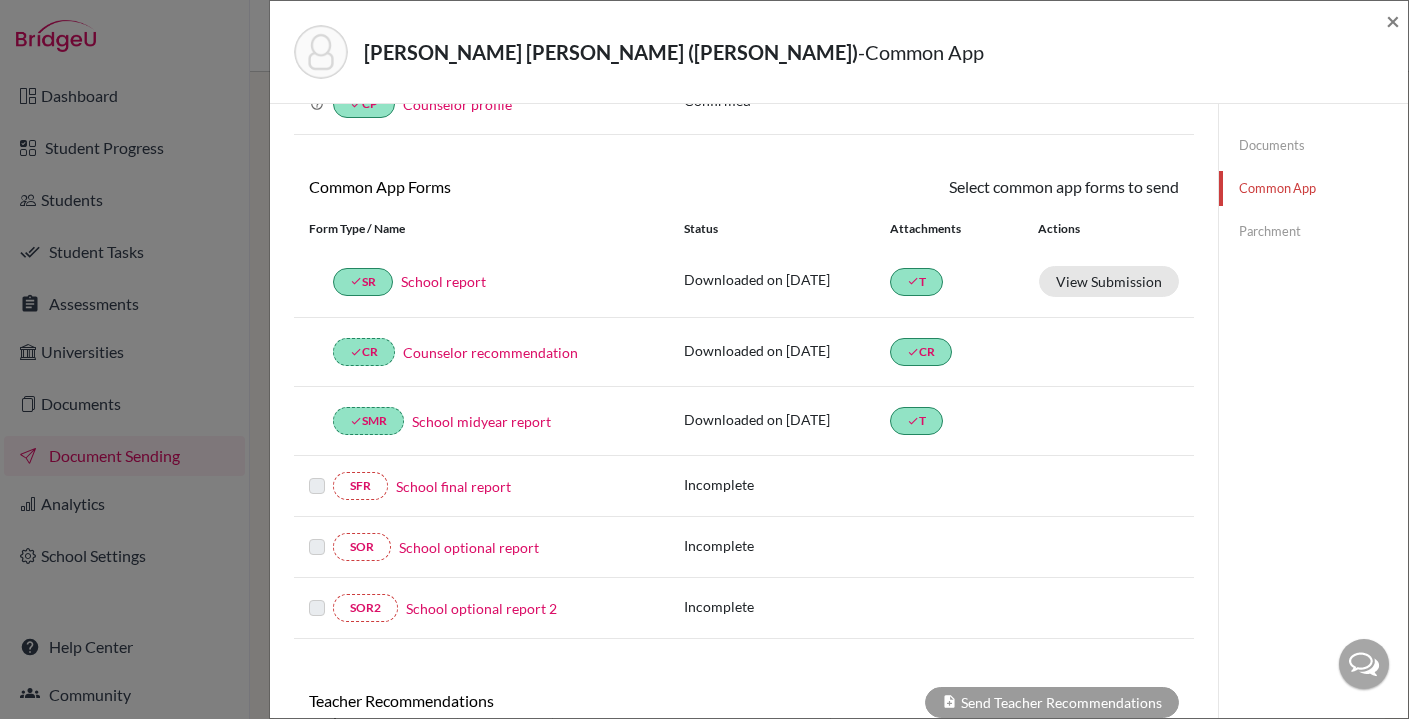 click on "School final report" at bounding box center [453, 486] 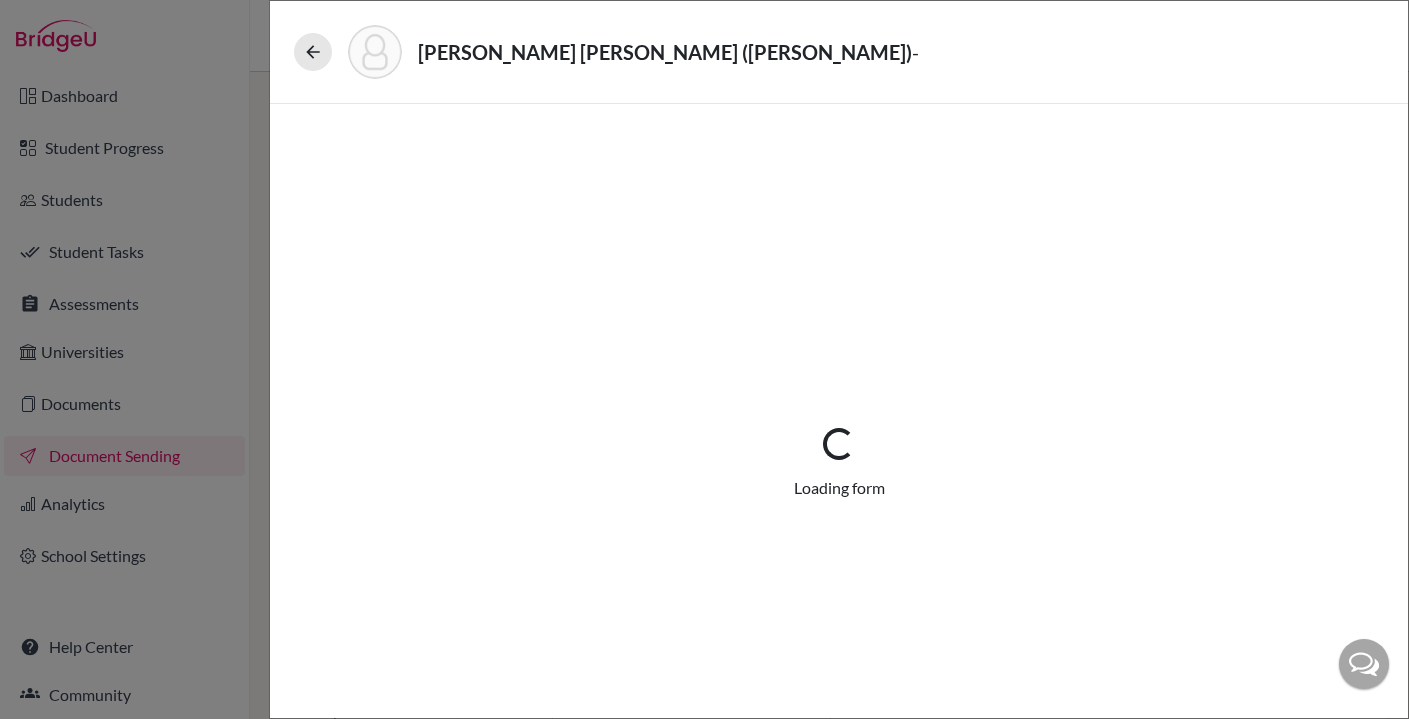 select on "5" 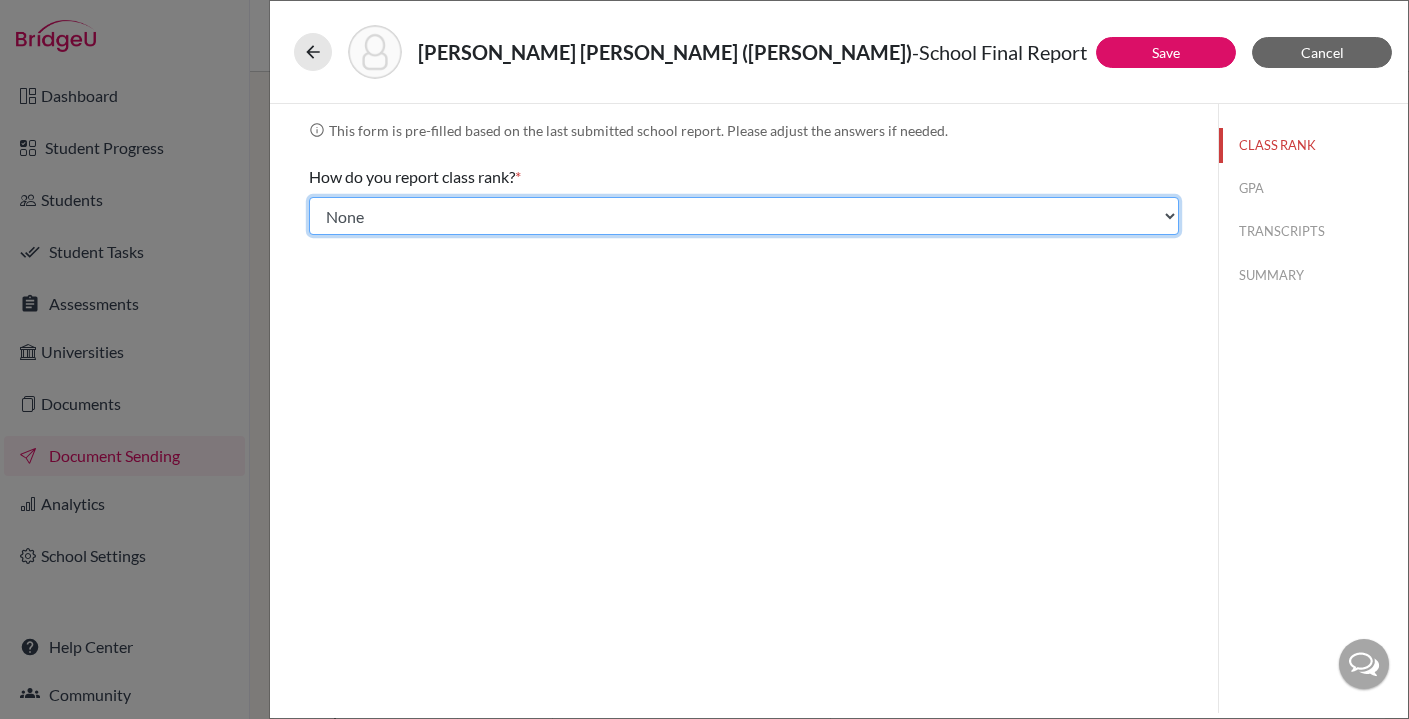 click on "Select... Exact Decile Quintile Quartile None" 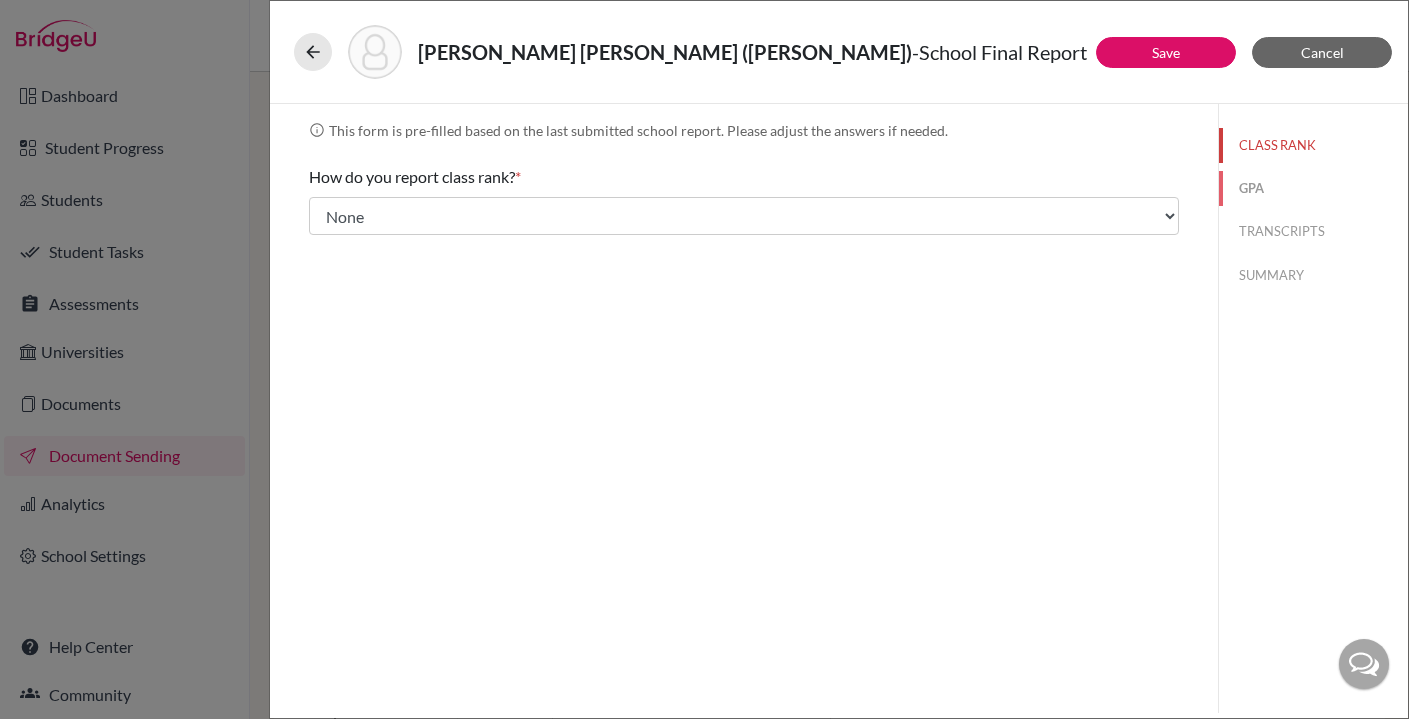 click on "GPA" at bounding box center (1313, 188) 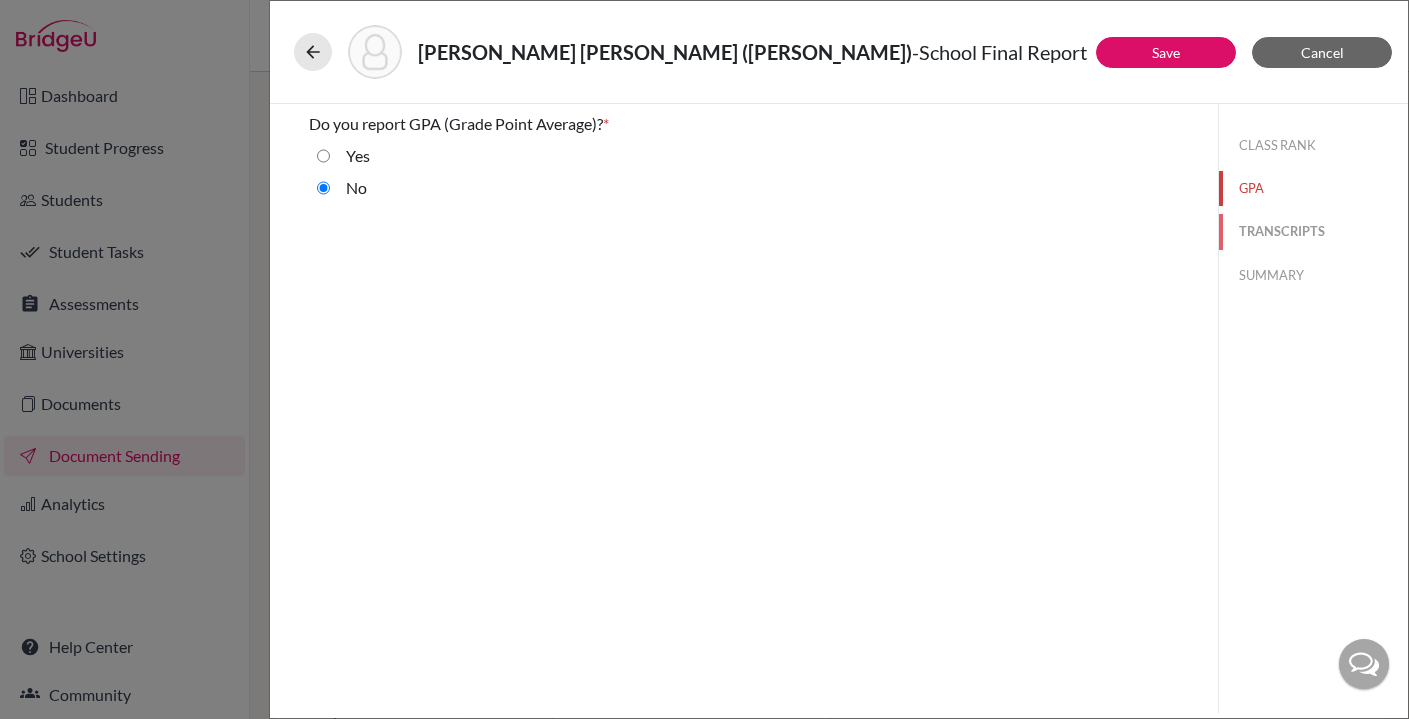 click on "TRANSCRIPTS" at bounding box center (1313, 231) 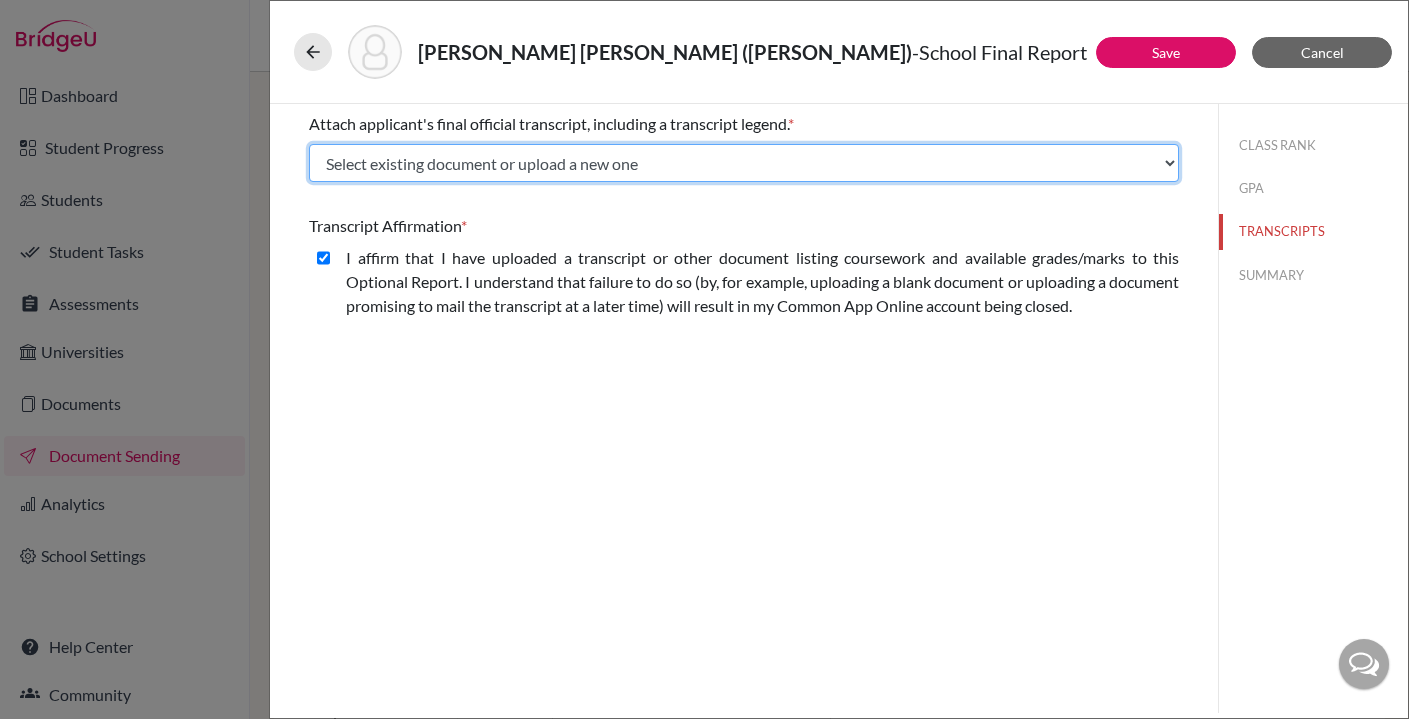 click on "Select existing document or upload a new one Transcripts and PG Mid-Year Final Transcript Upload New File" 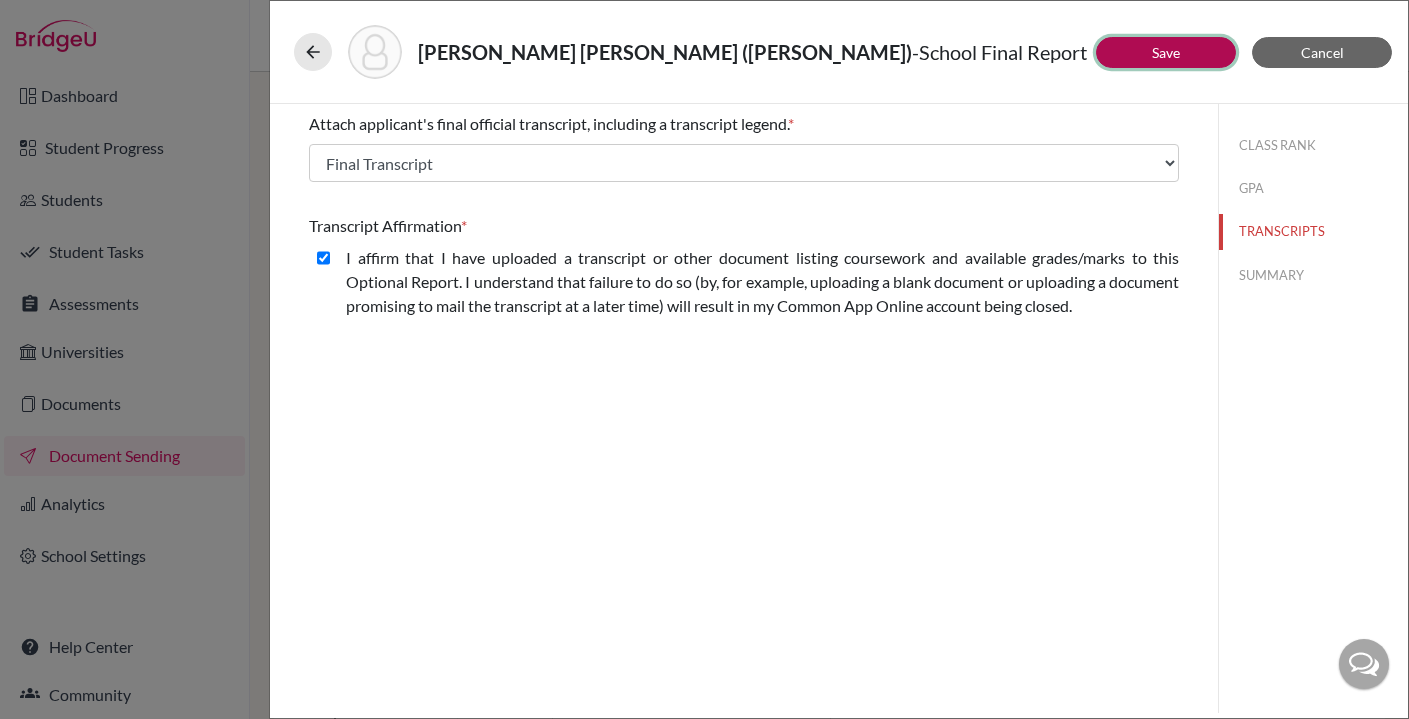 click on "Save" at bounding box center (1166, 52) 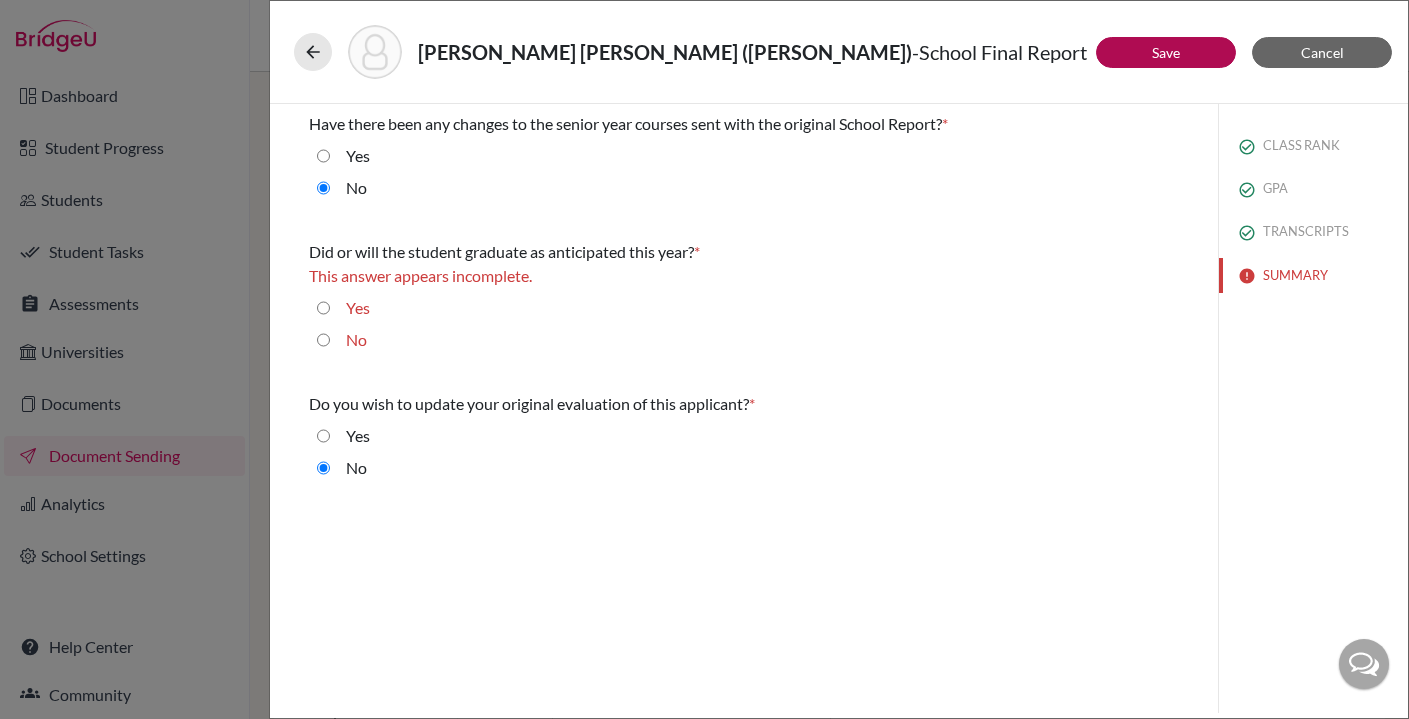 click on "Yes" at bounding box center (323, 308) 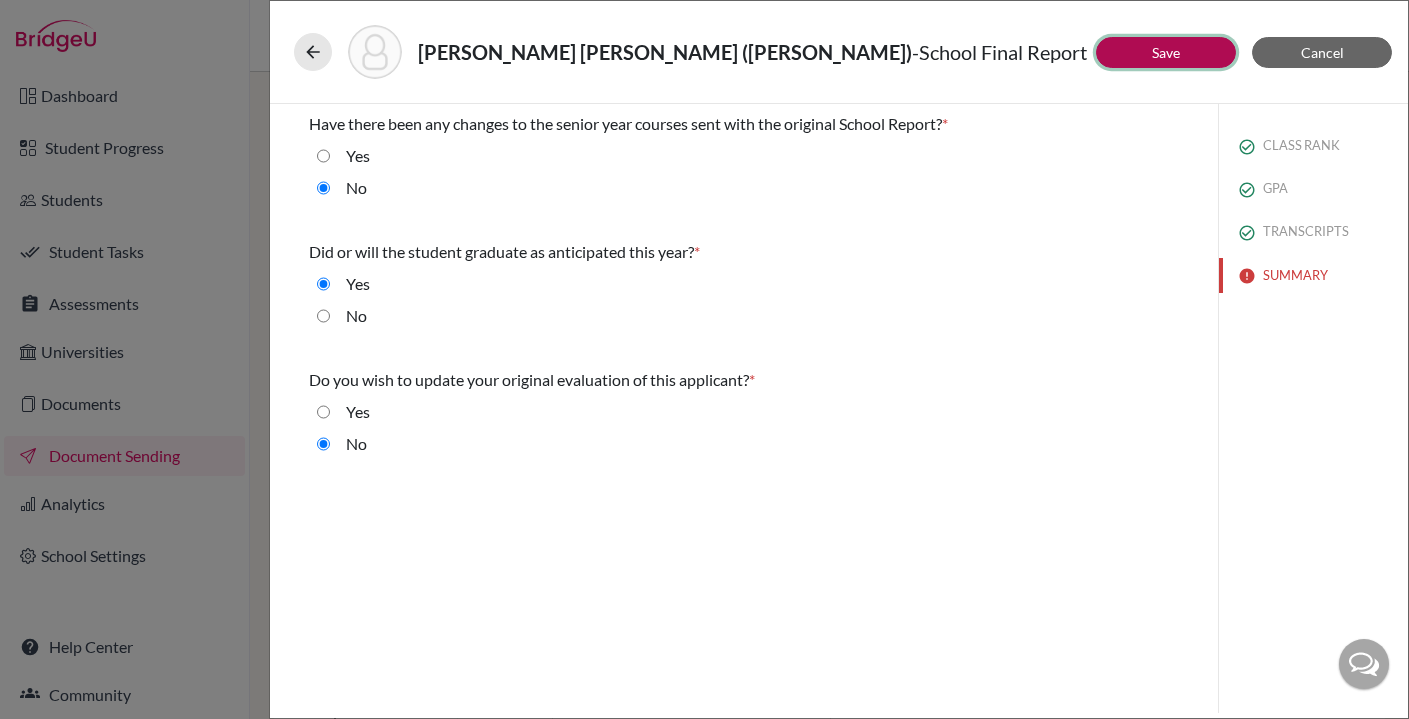 click on "Save" at bounding box center (1166, 52) 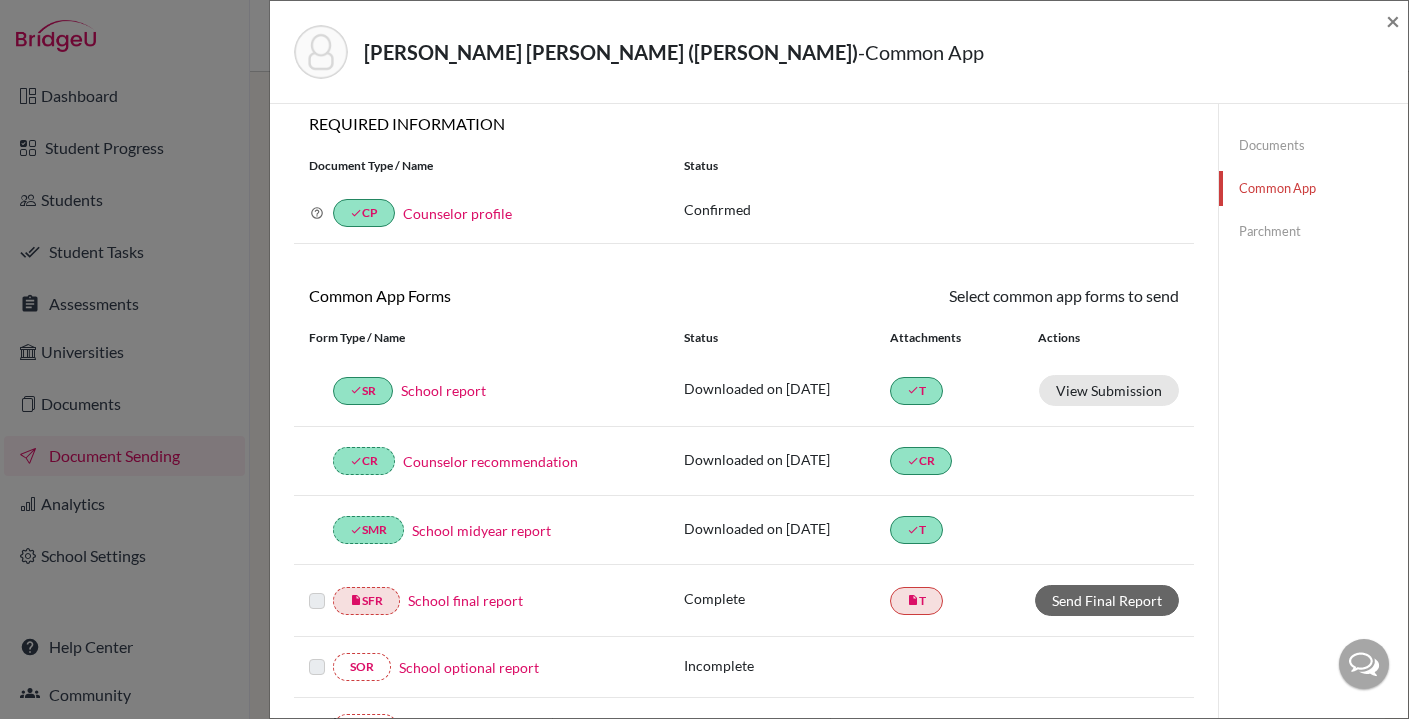 scroll, scrollTop: 31, scrollLeft: 0, axis: vertical 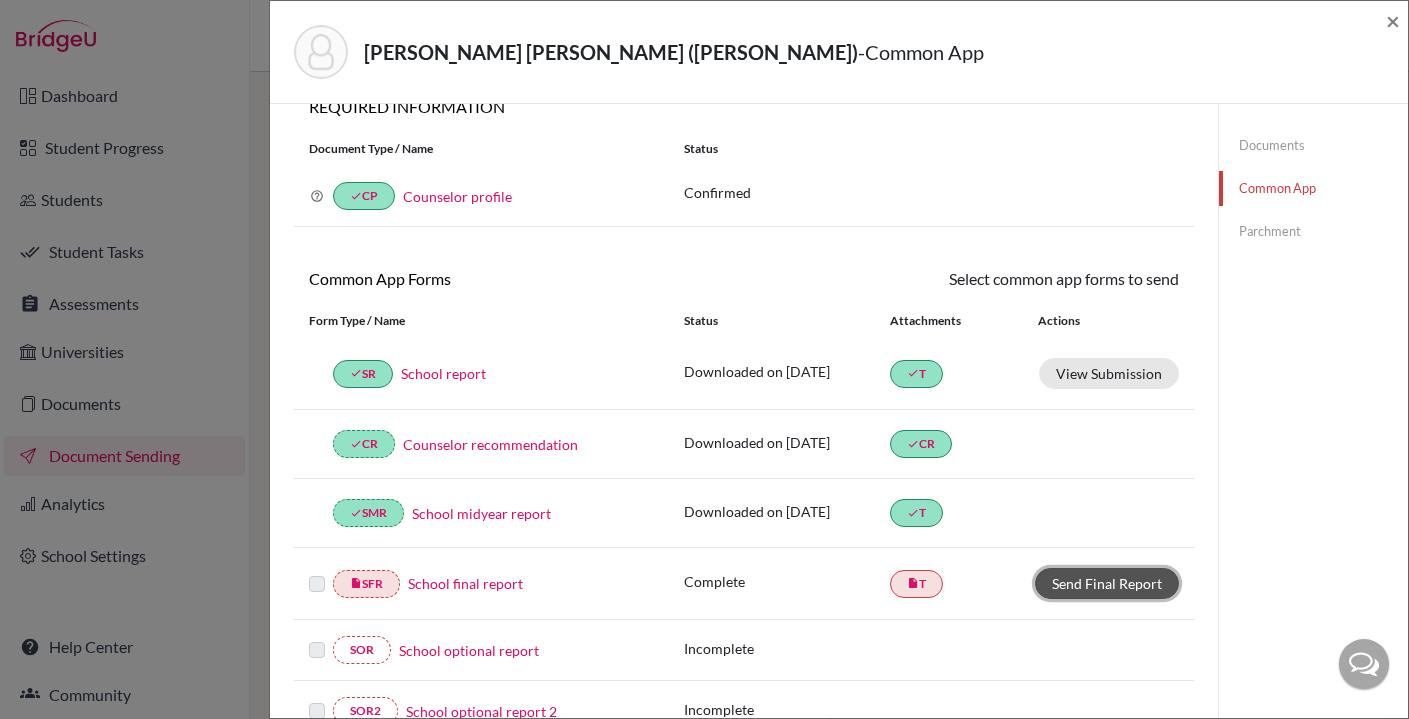 click on "Send Final Report" at bounding box center [1107, 583] 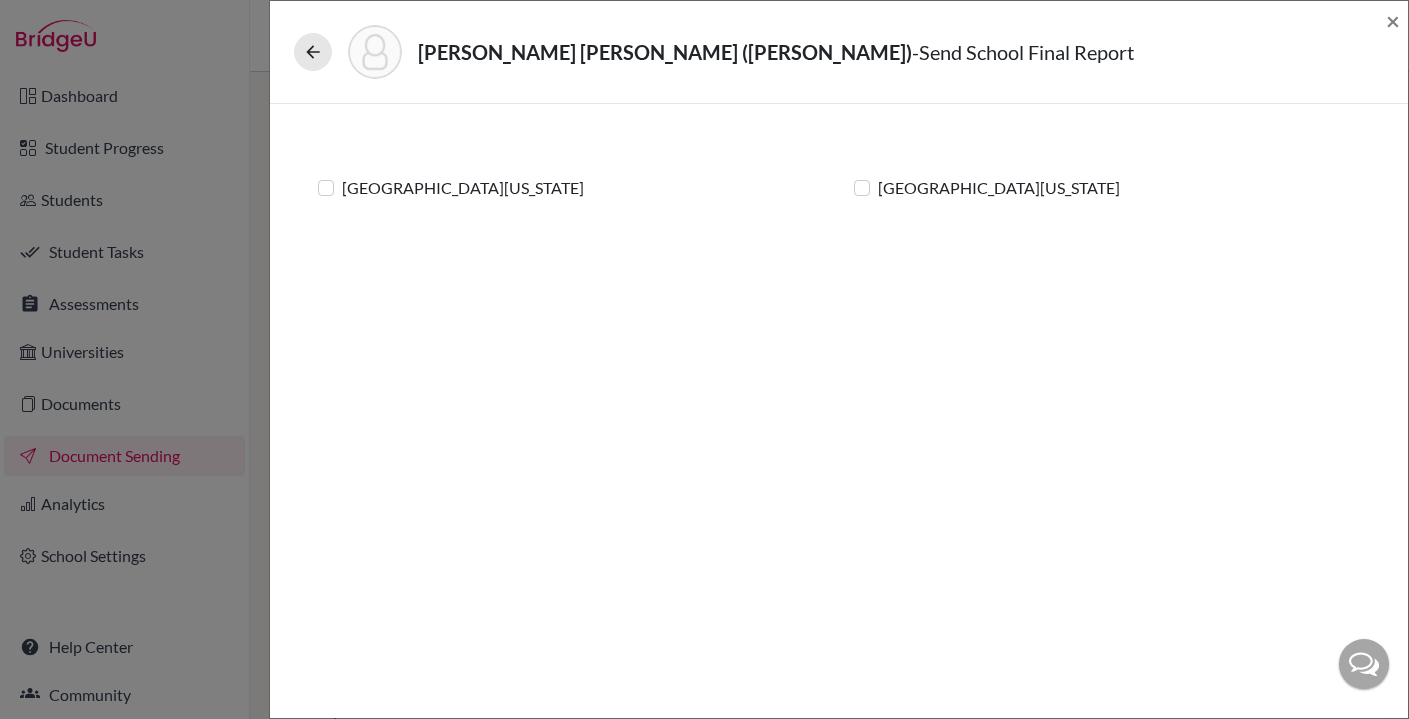 click on "University of Arizona" at bounding box center [463, 188] 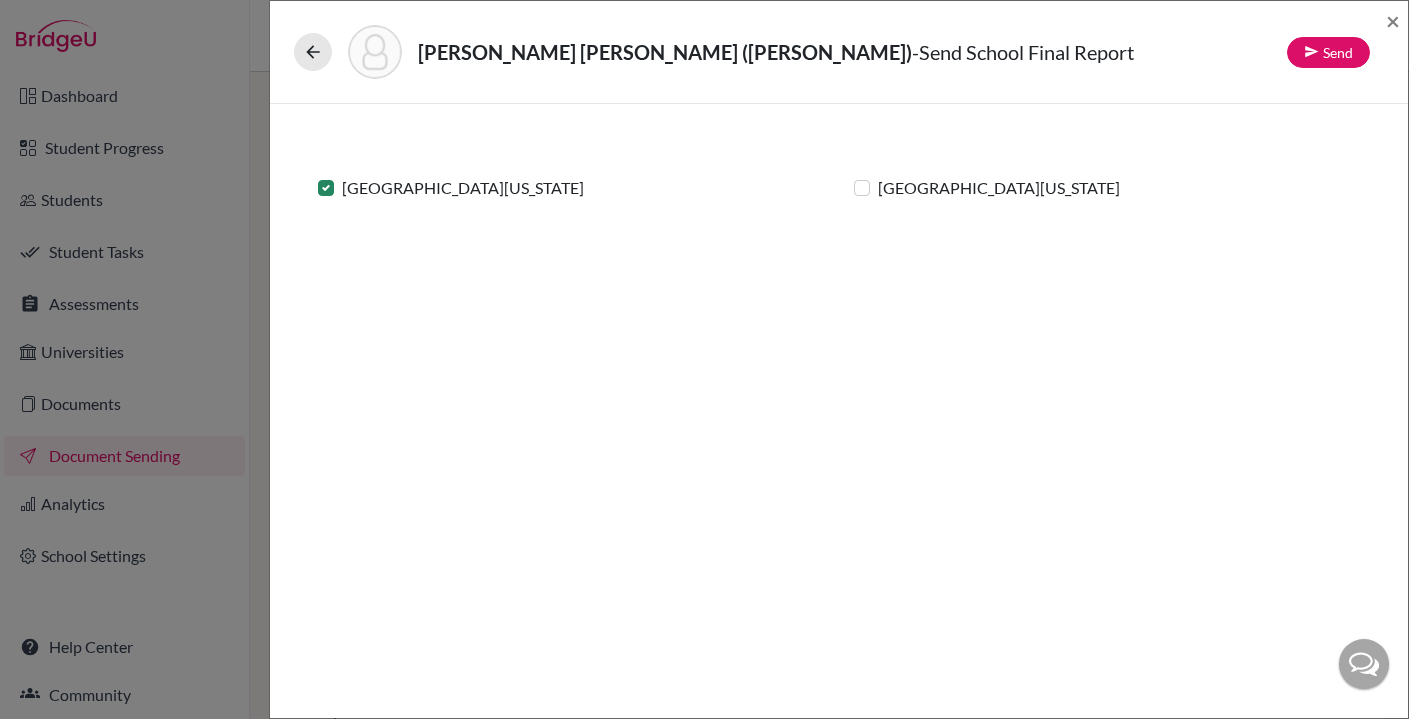 click on "University of Michigan" at bounding box center [999, 188] 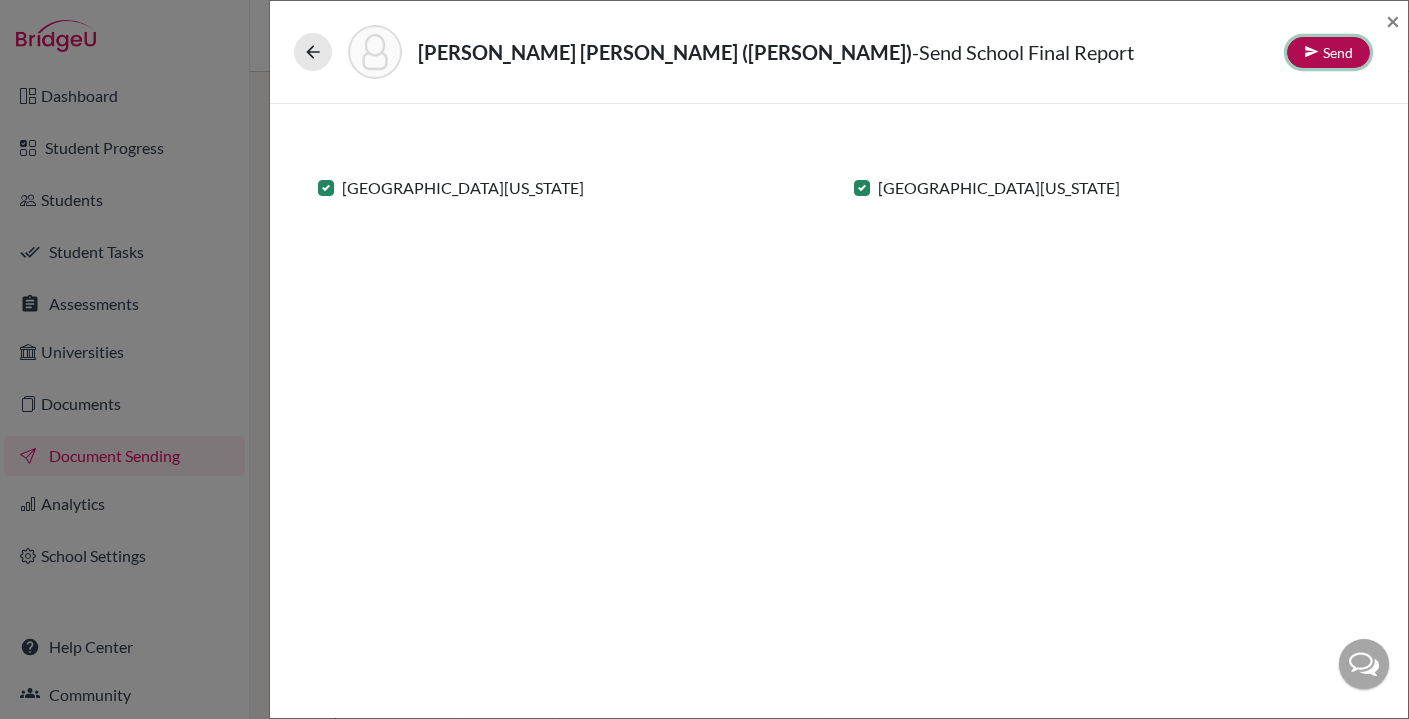 click at bounding box center (1311, 51) 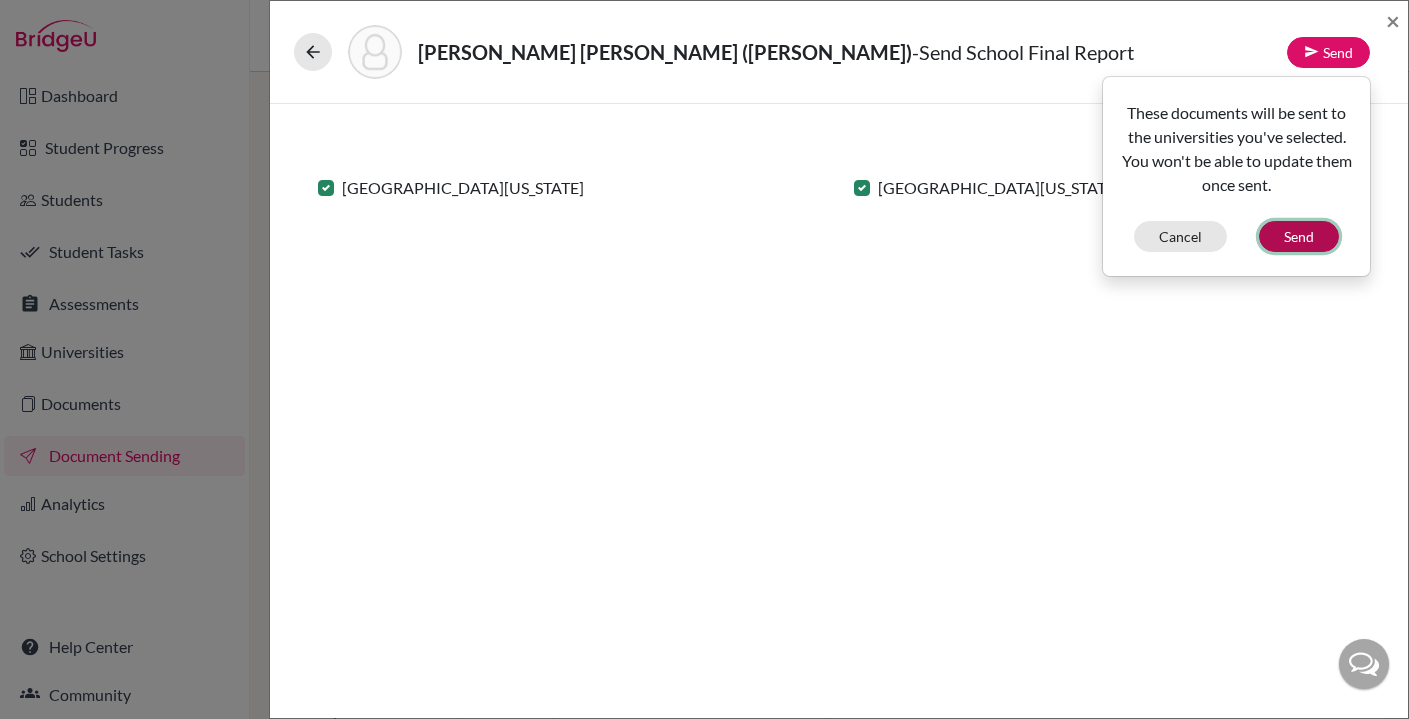 click on "Send" at bounding box center [1299, 236] 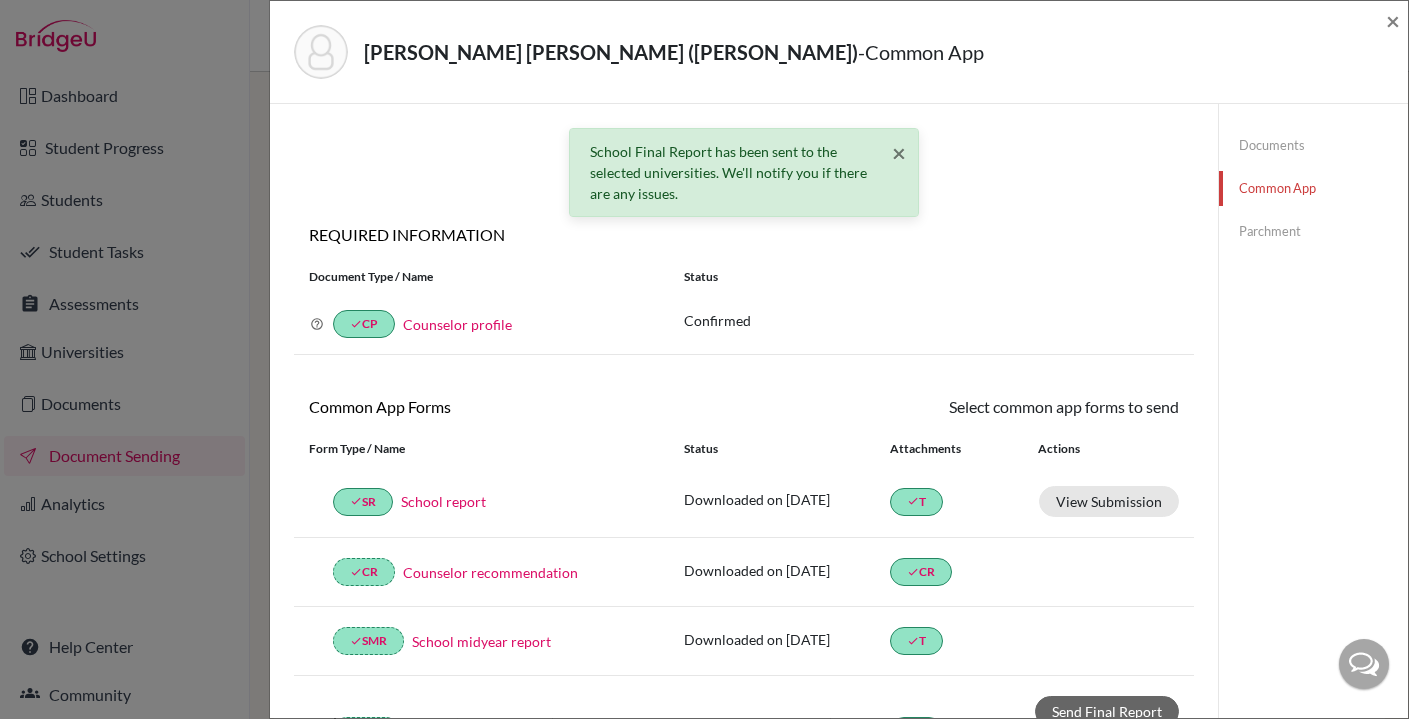 click on "Parchment" 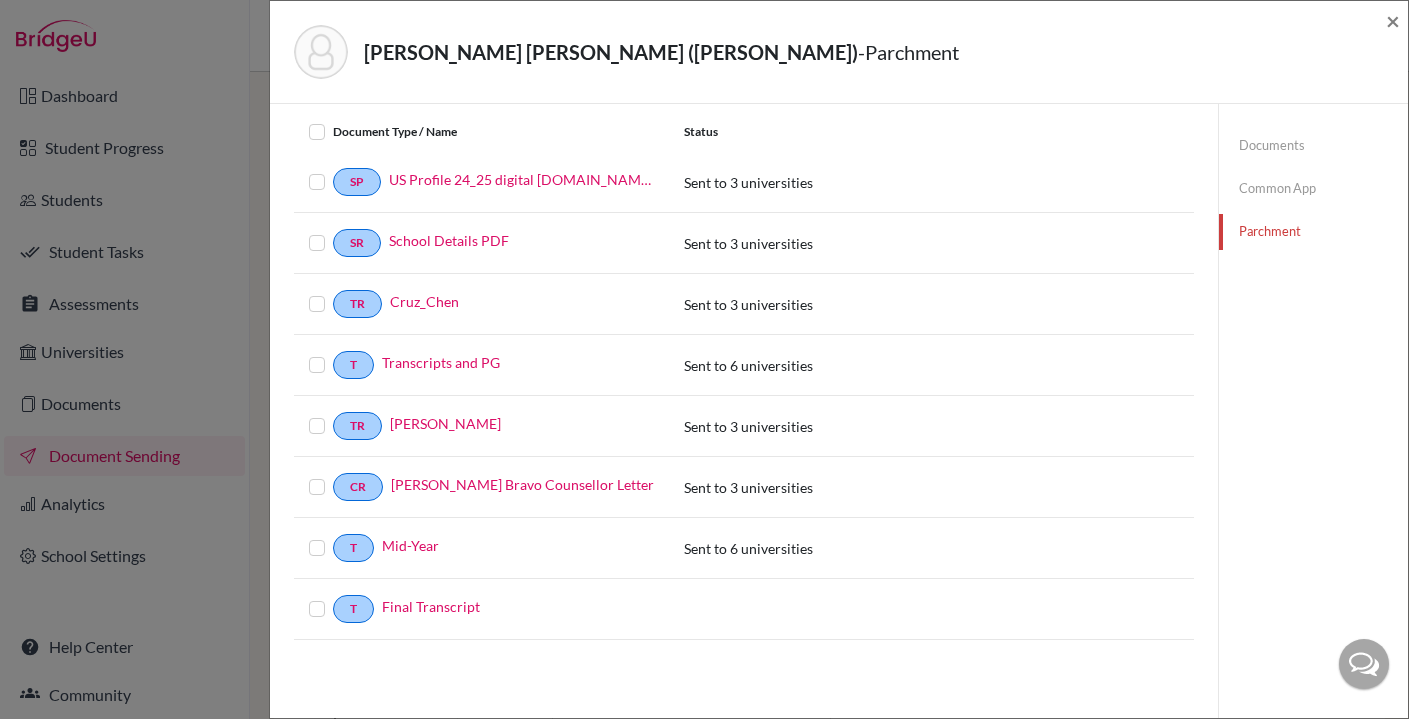 scroll, scrollTop: 105, scrollLeft: 0, axis: vertical 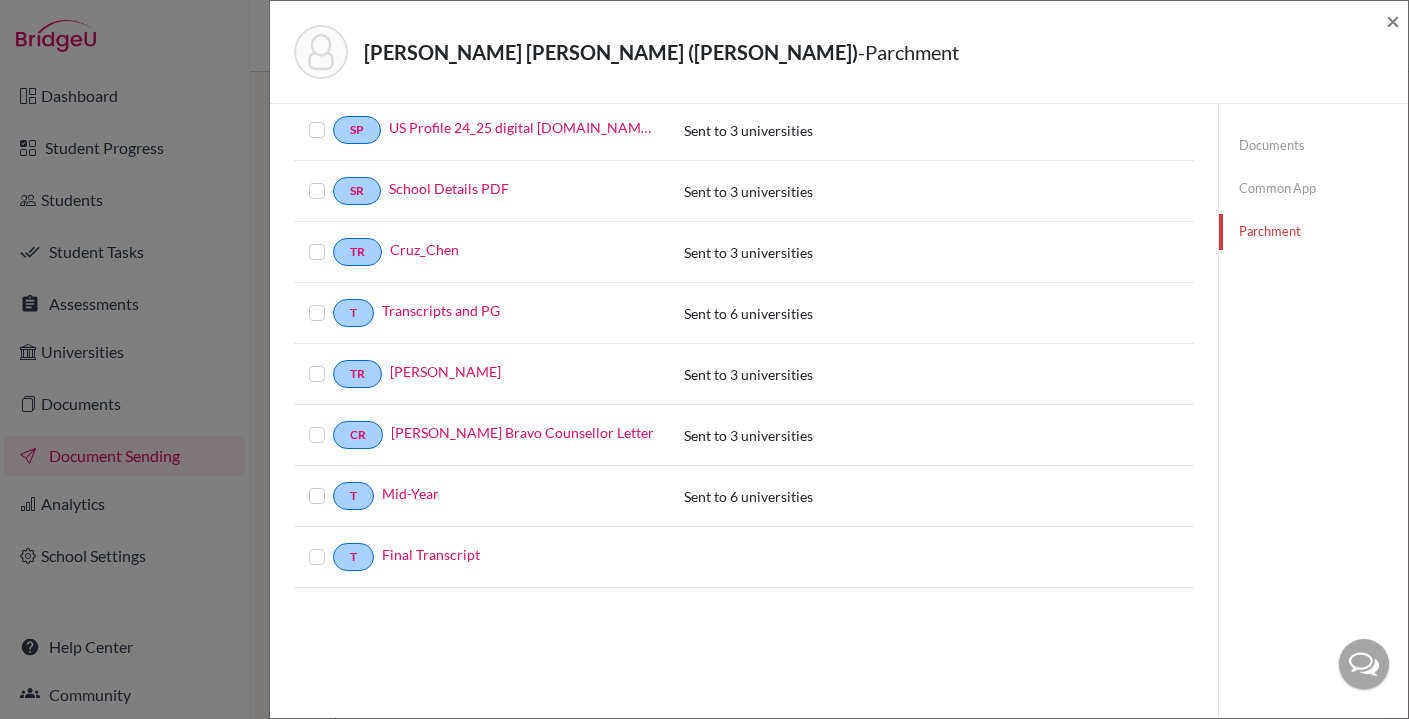 click at bounding box center (333, 545) 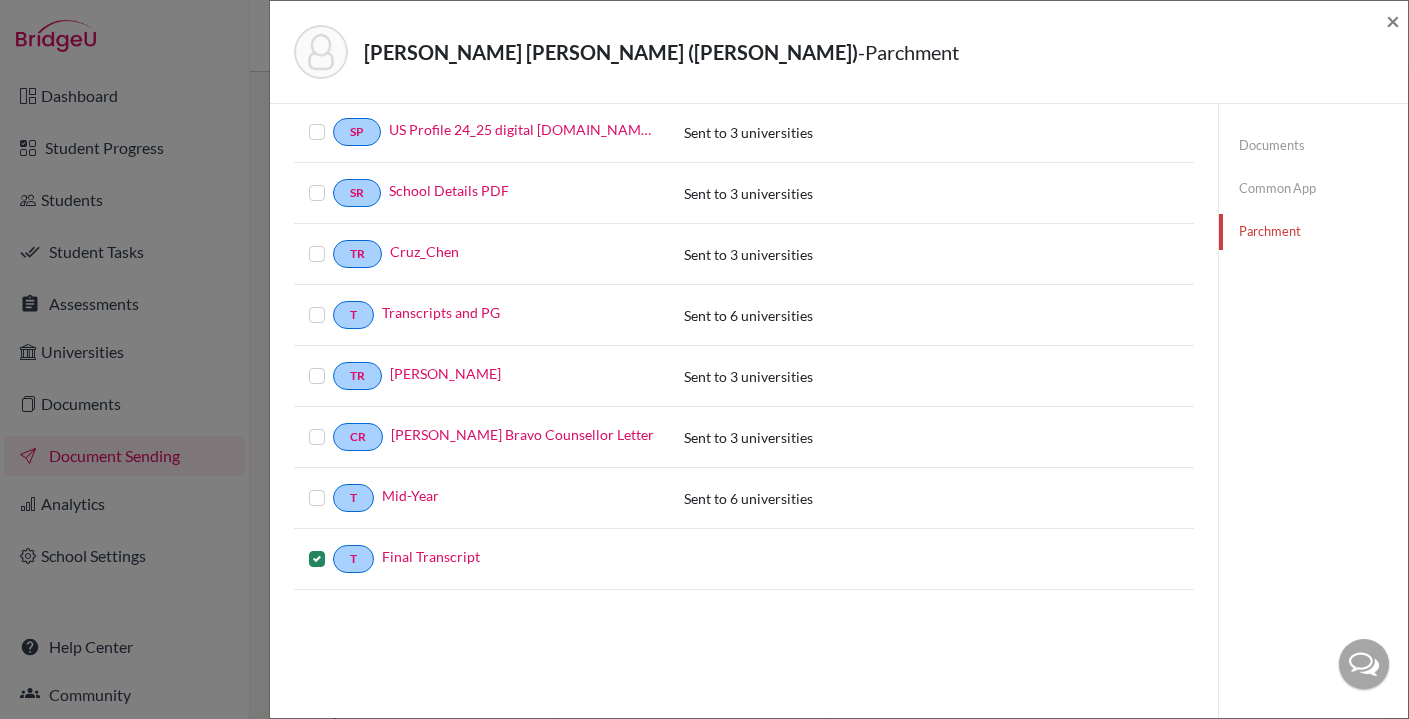 scroll, scrollTop: 0, scrollLeft: 0, axis: both 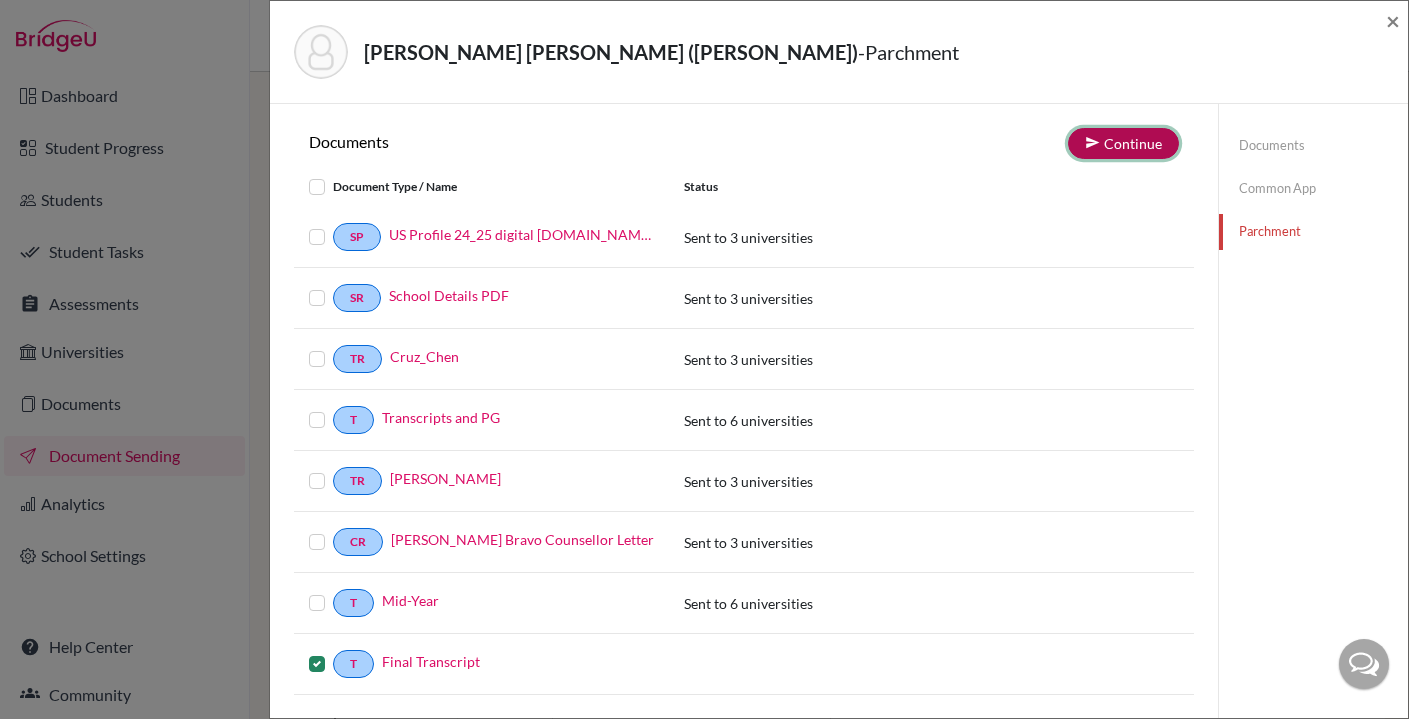 click on "Continue" at bounding box center (1123, 143) 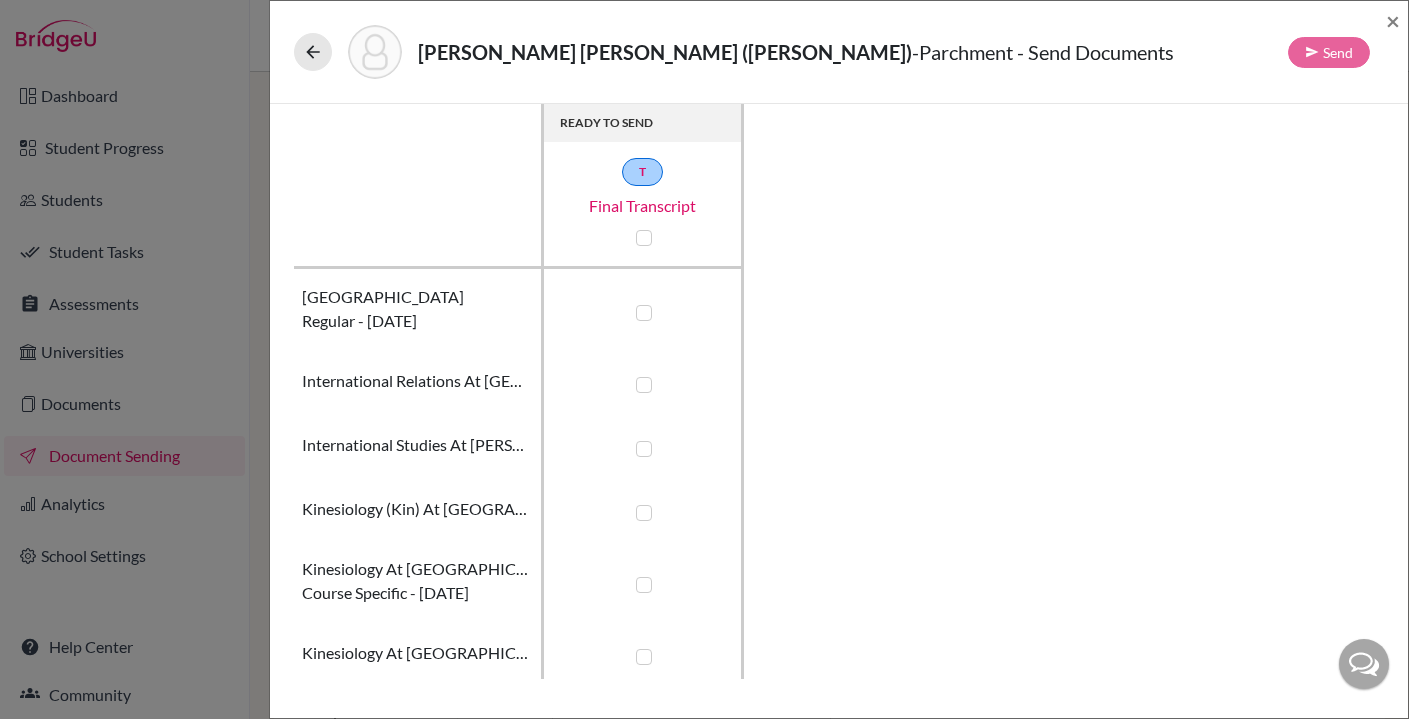 click at bounding box center (644, 313) 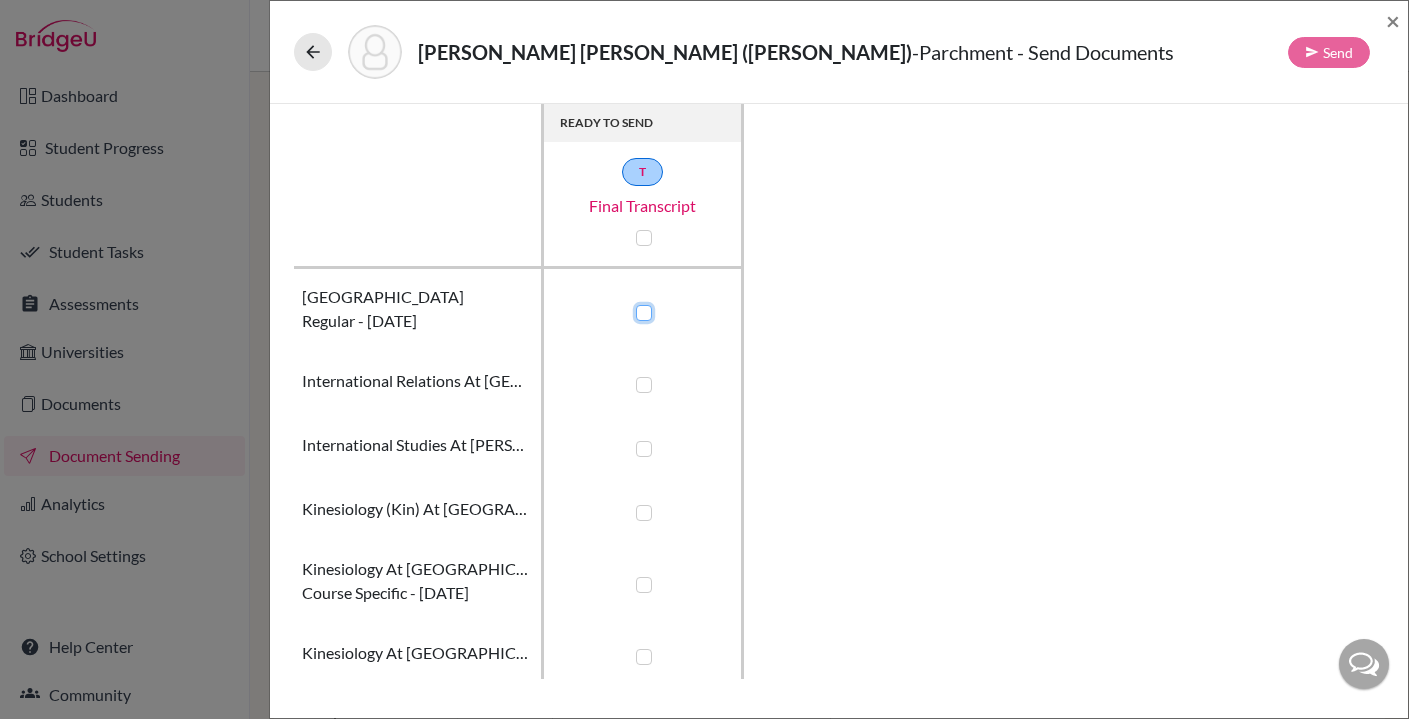 click at bounding box center (639, 311) 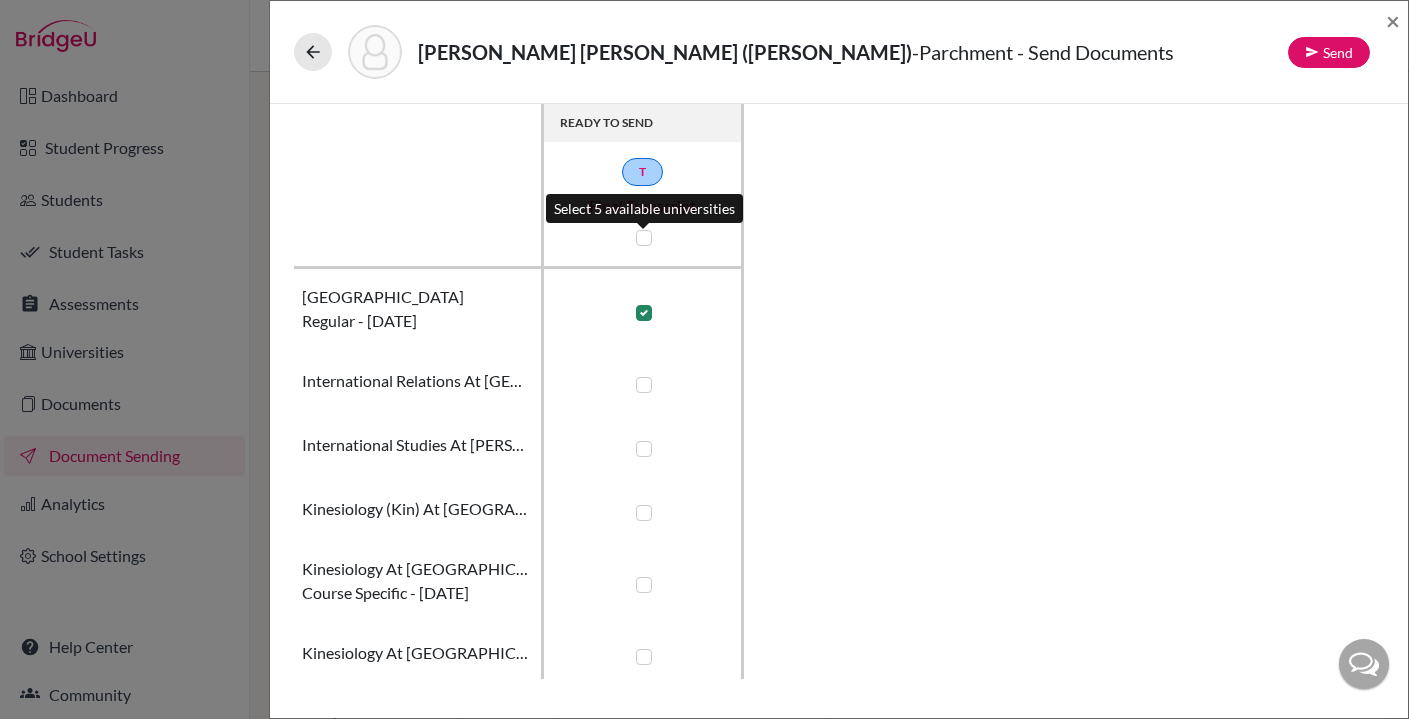 click at bounding box center (644, 238) 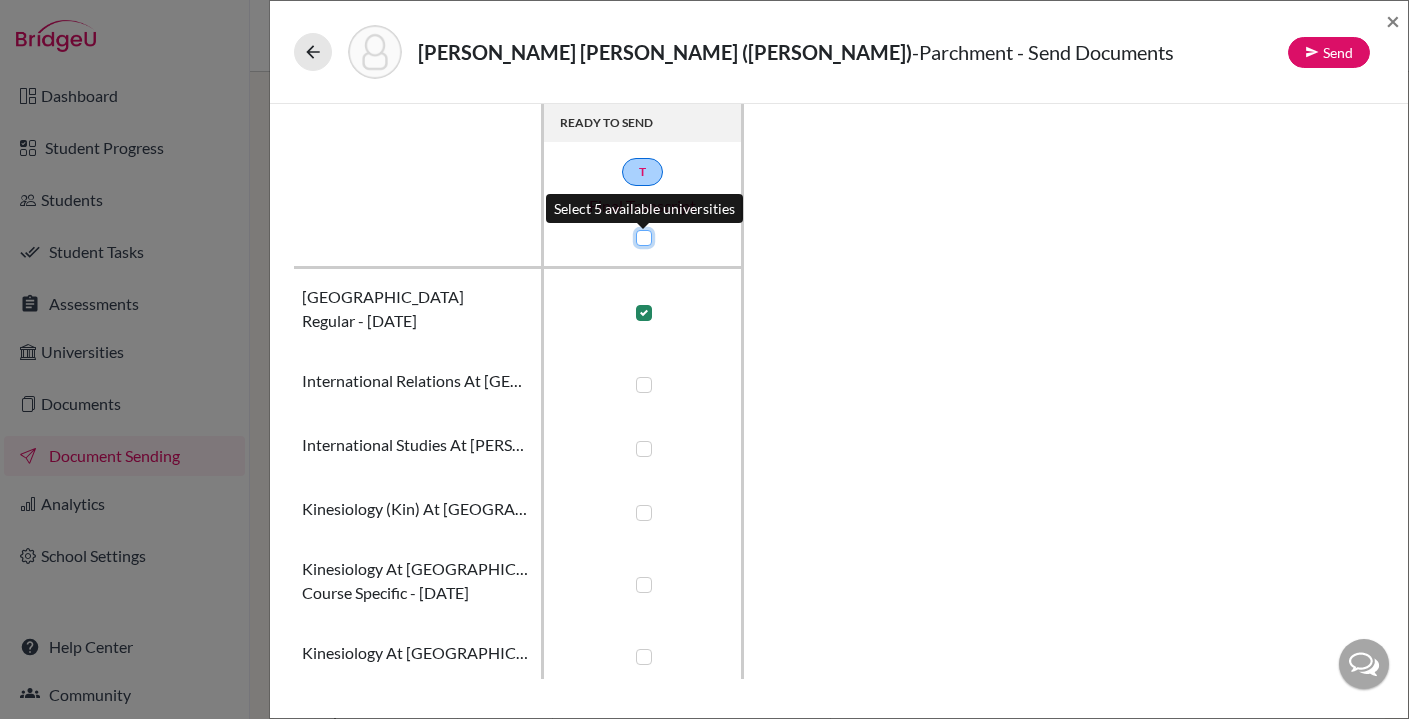 click at bounding box center (639, 236) 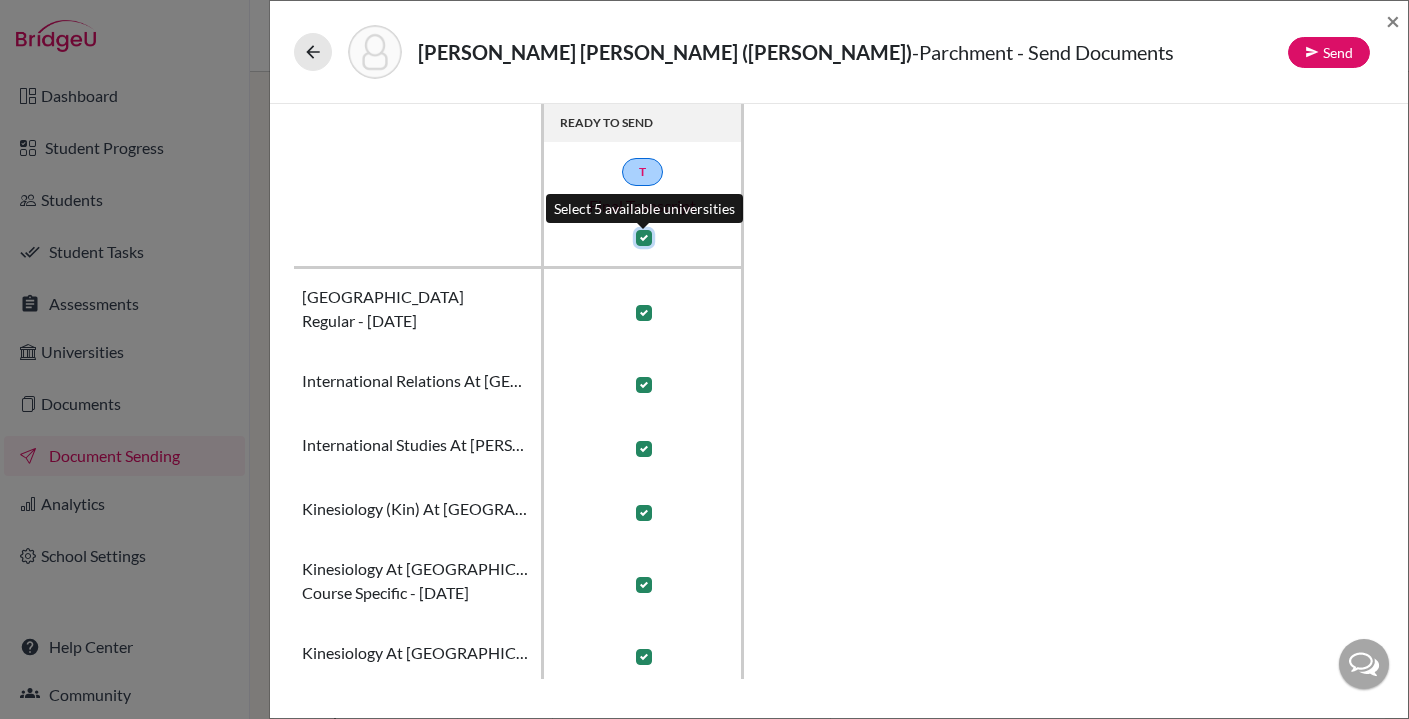 checkbox on "true" 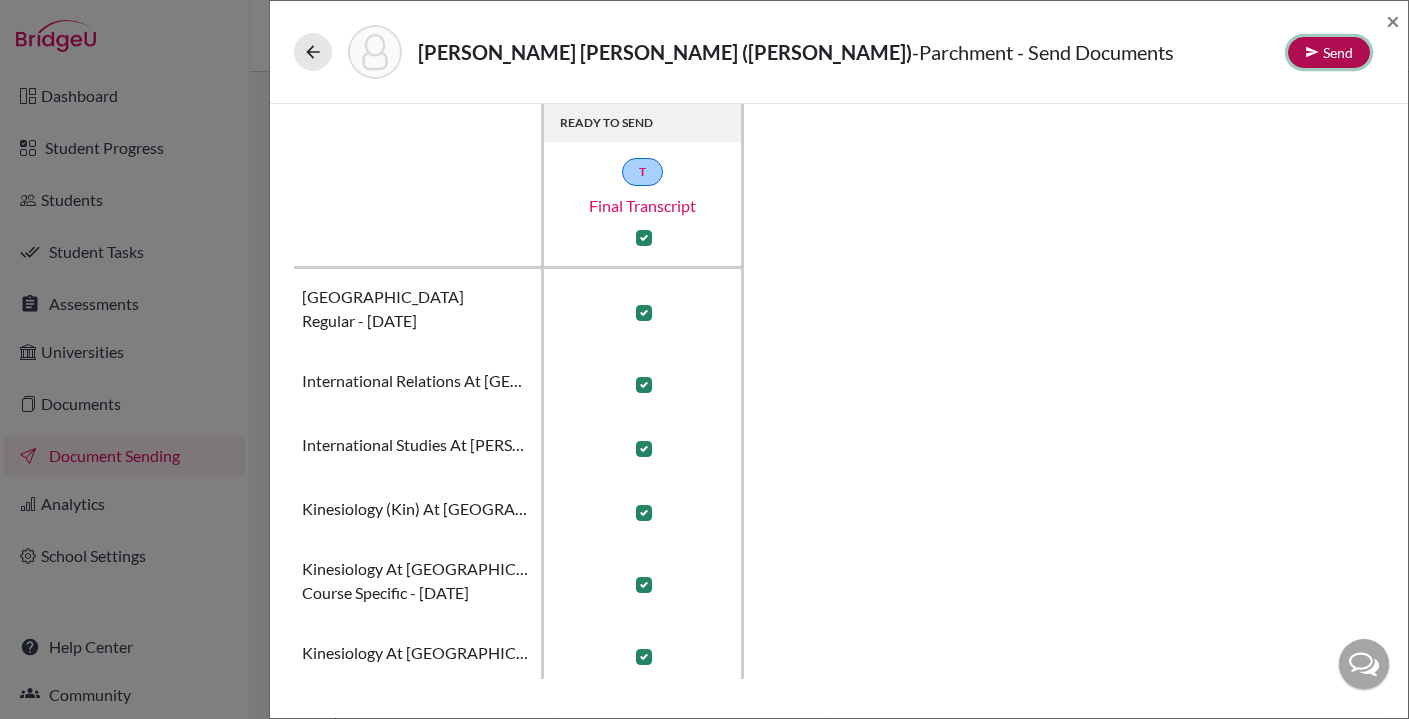 click at bounding box center (1312, 52) 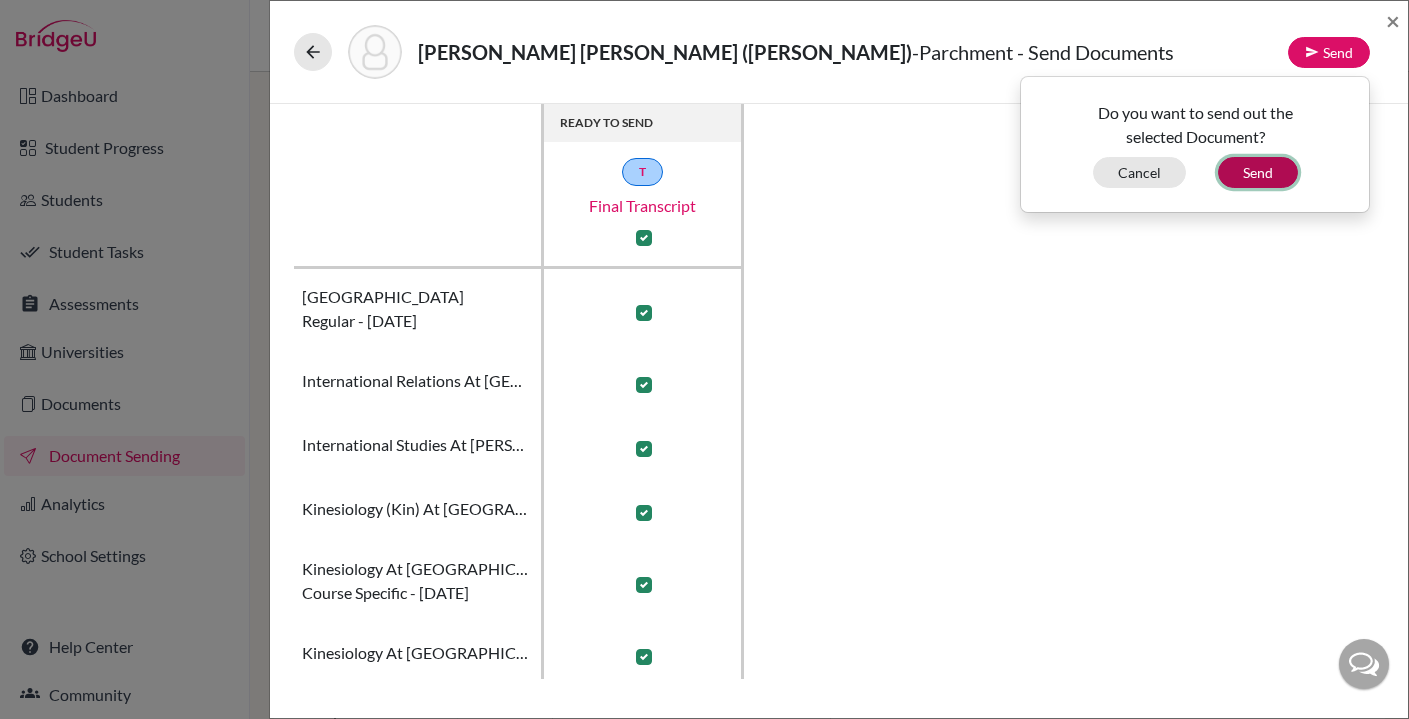 click on "Send" at bounding box center [1258, 172] 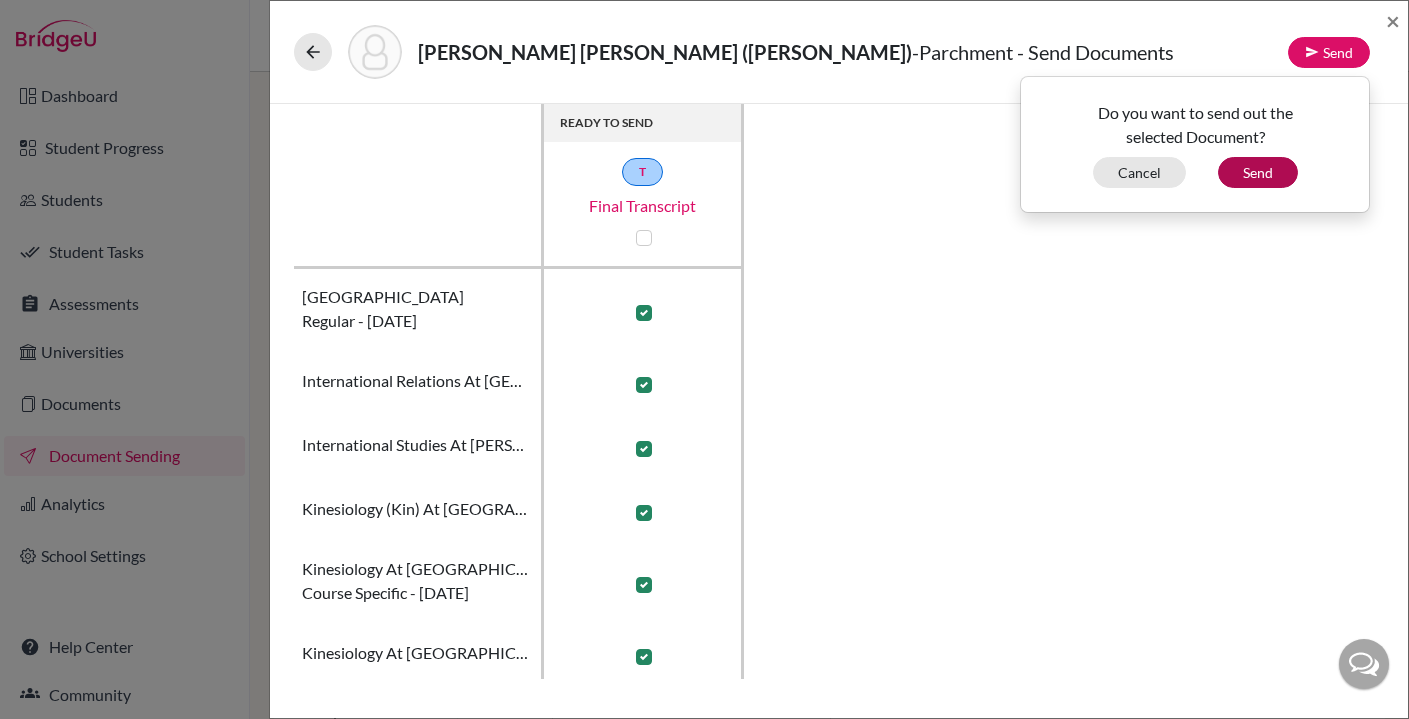 checkbox on "false" 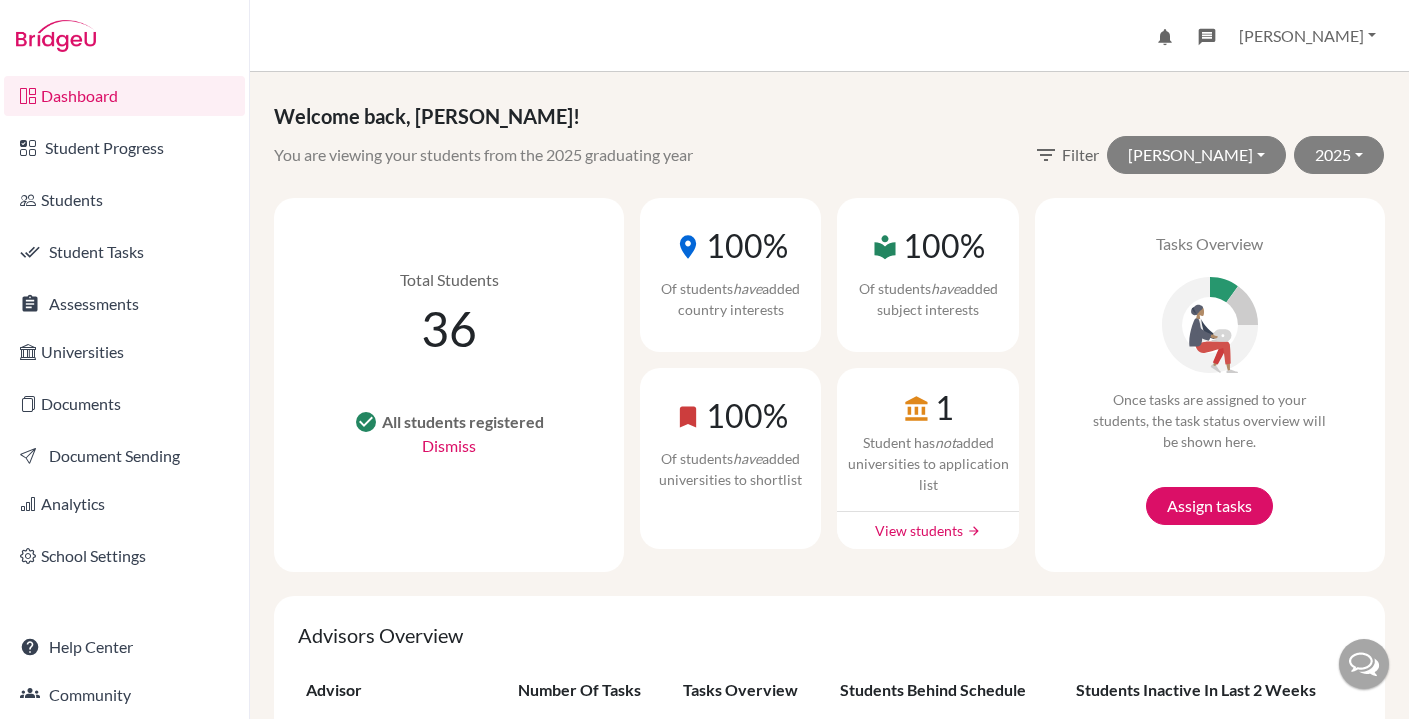 scroll, scrollTop: 0, scrollLeft: 0, axis: both 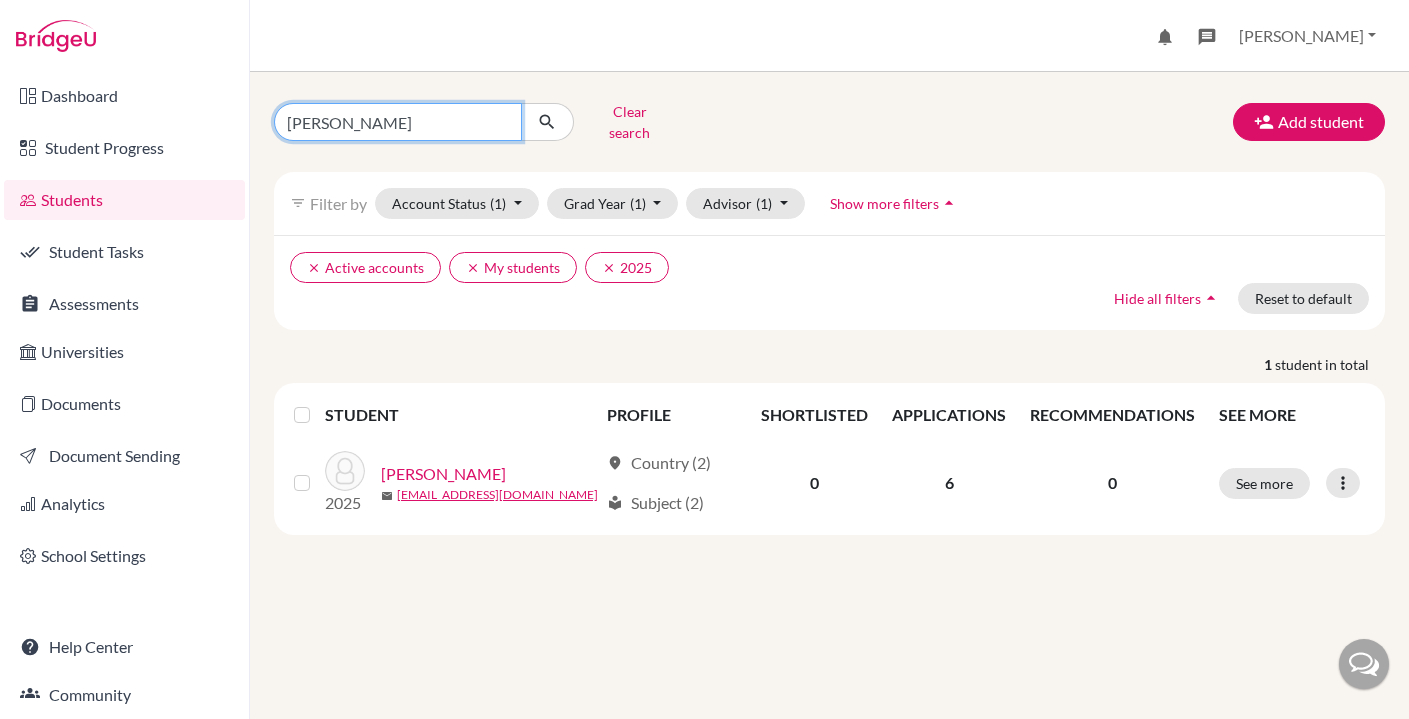 drag, startPoint x: 331, startPoint y: 124, endPoint x: 242, endPoint y: 117, distance: 89.27486 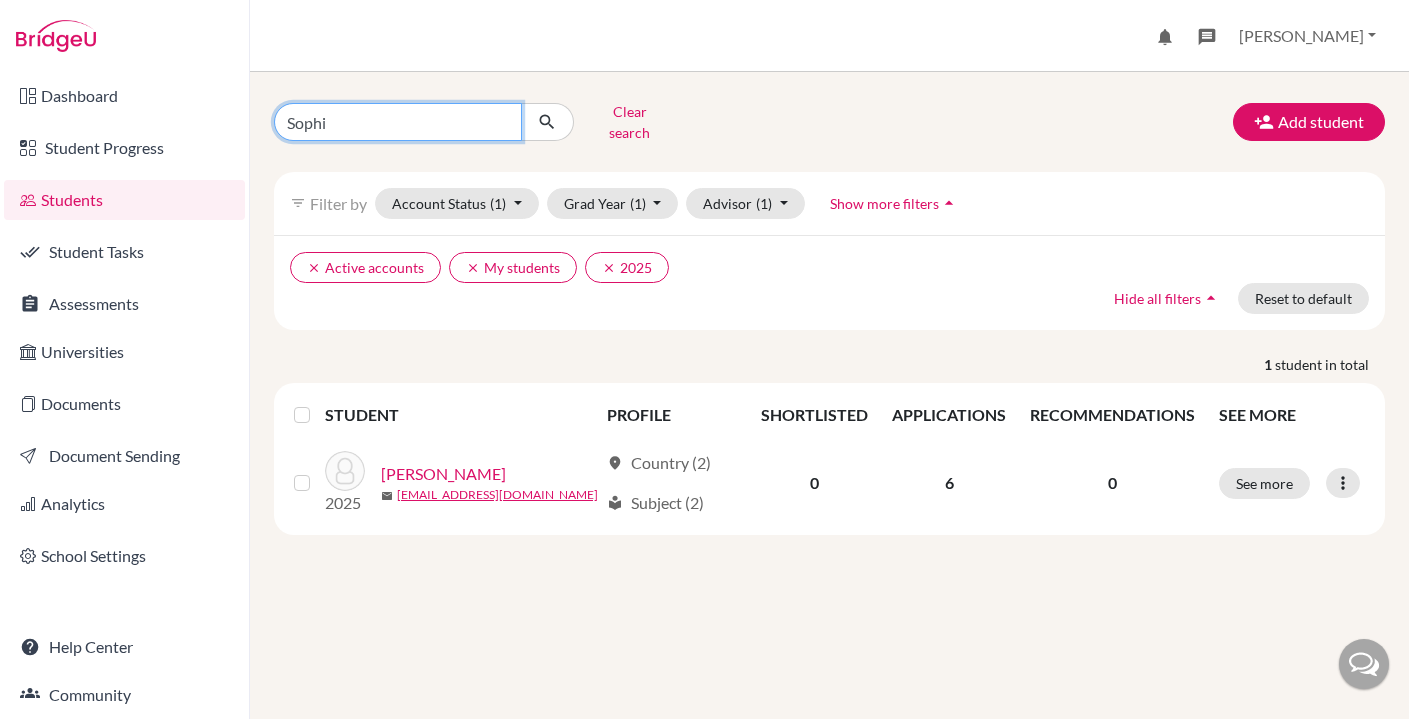 type on "[PERSON_NAME]" 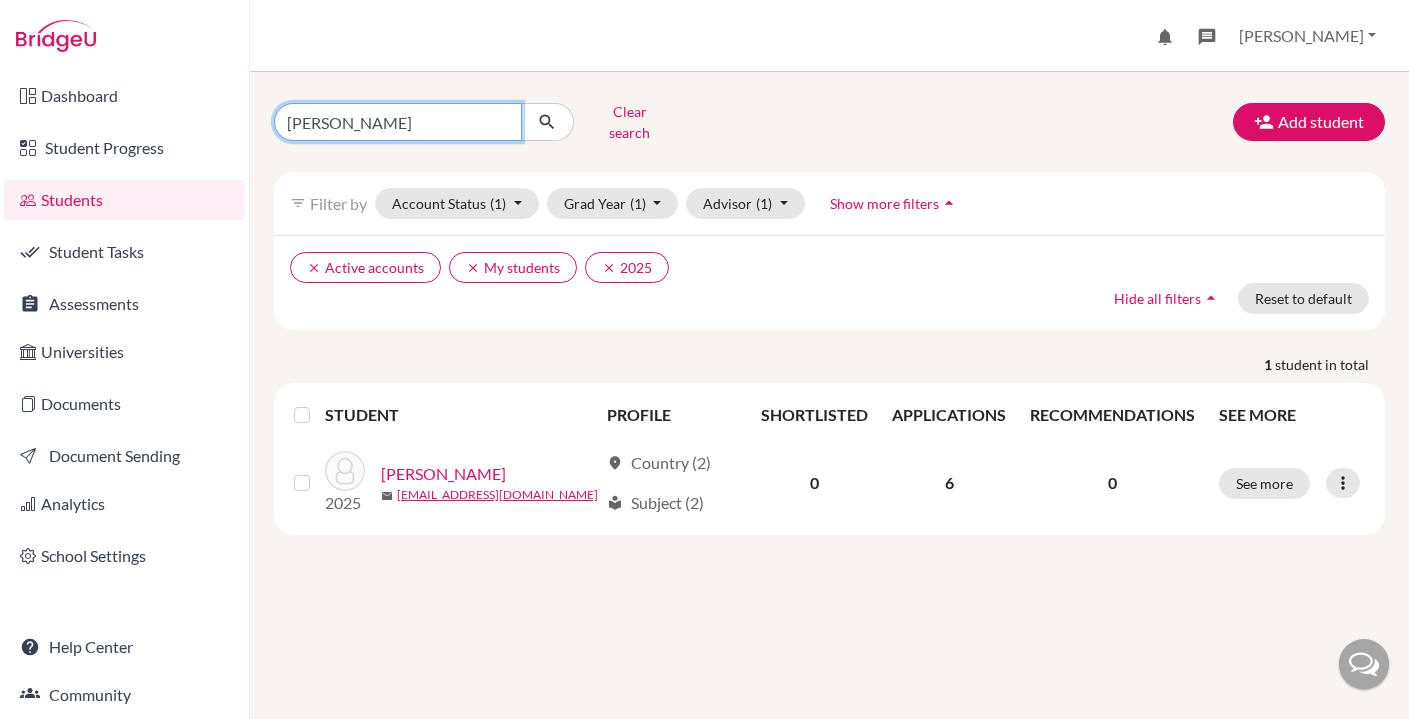 click at bounding box center [547, 122] 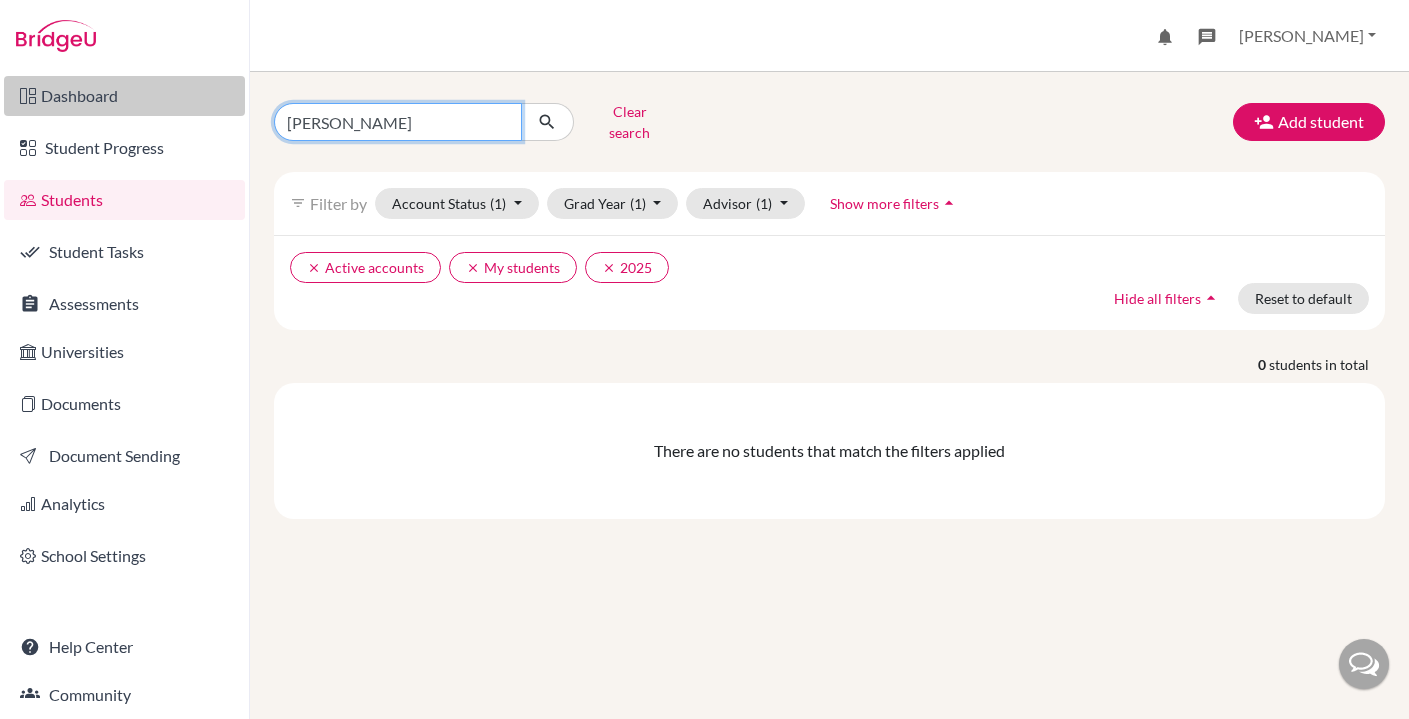 drag, startPoint x: 352, startPoint y: 119, endPoint x: 225, endPoint y: 111, distance: 127.25172 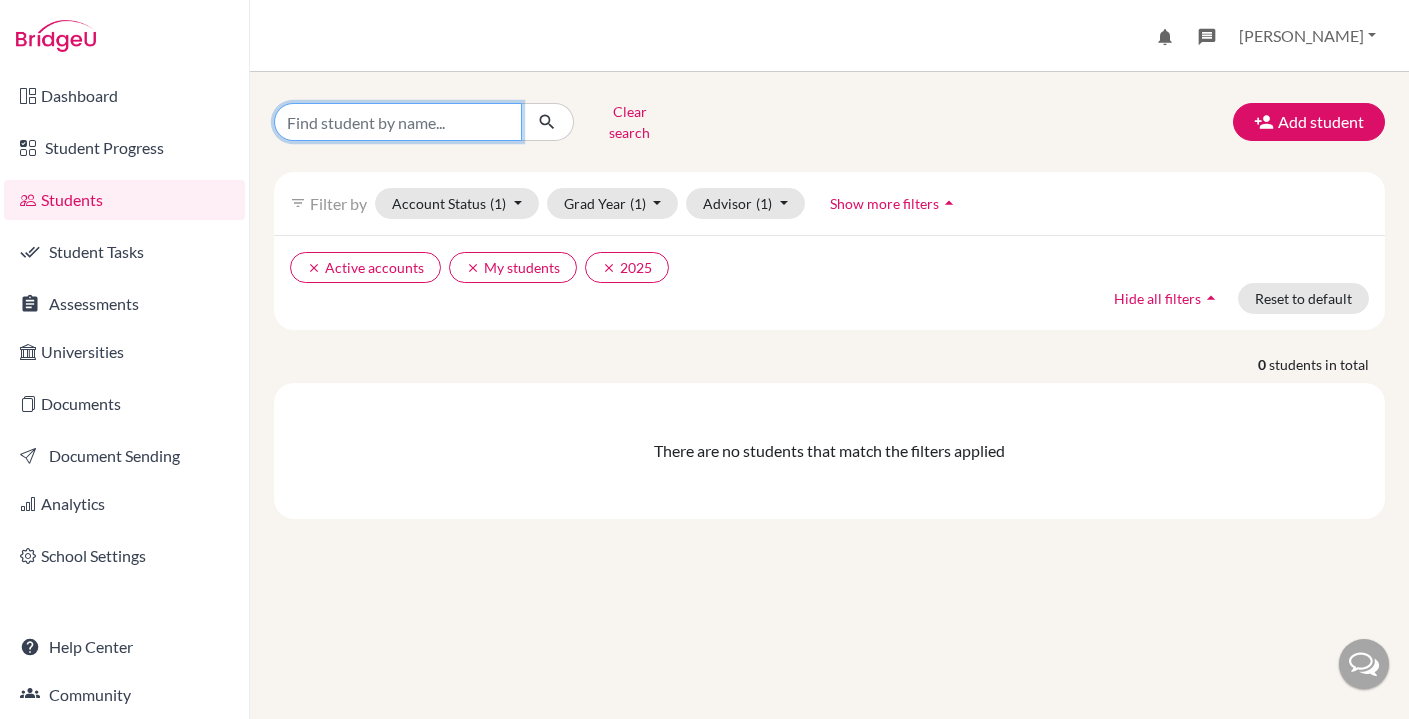 type 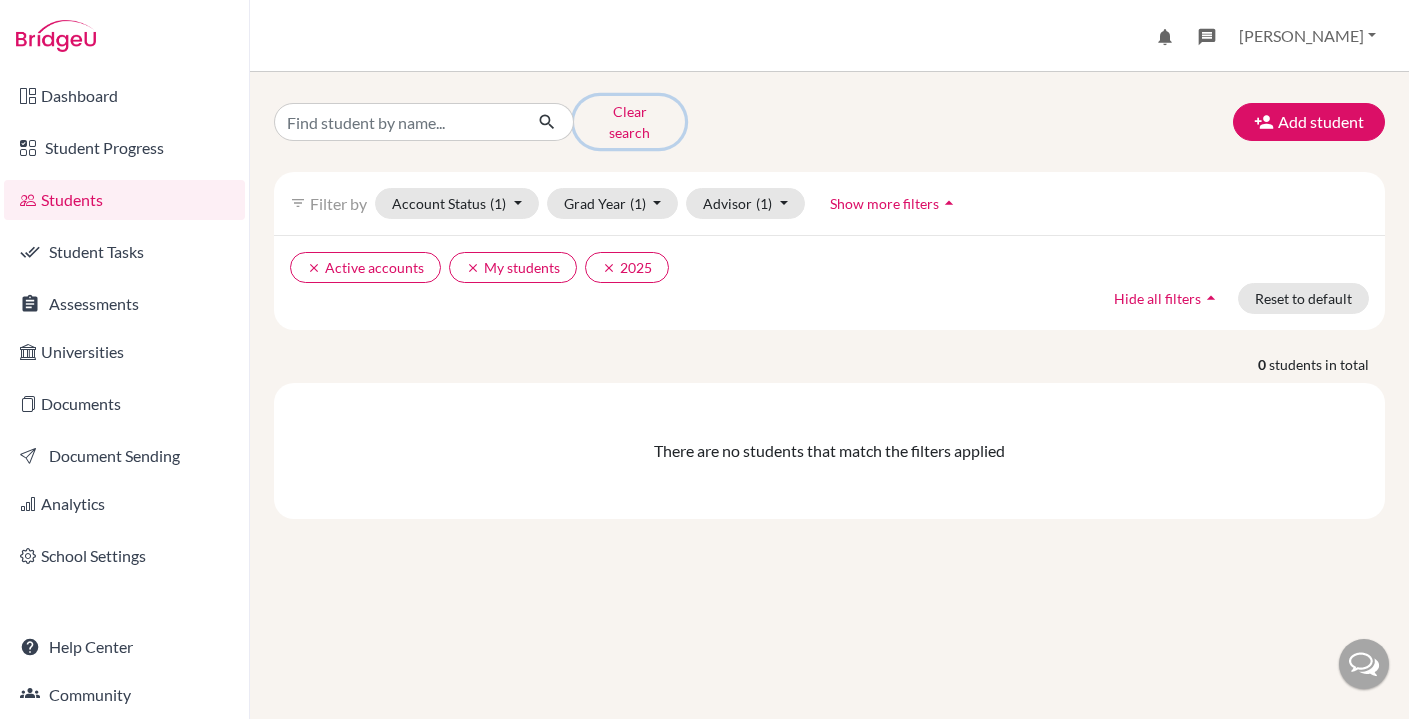 click on "Clear search" at bounding box center (629, 122) 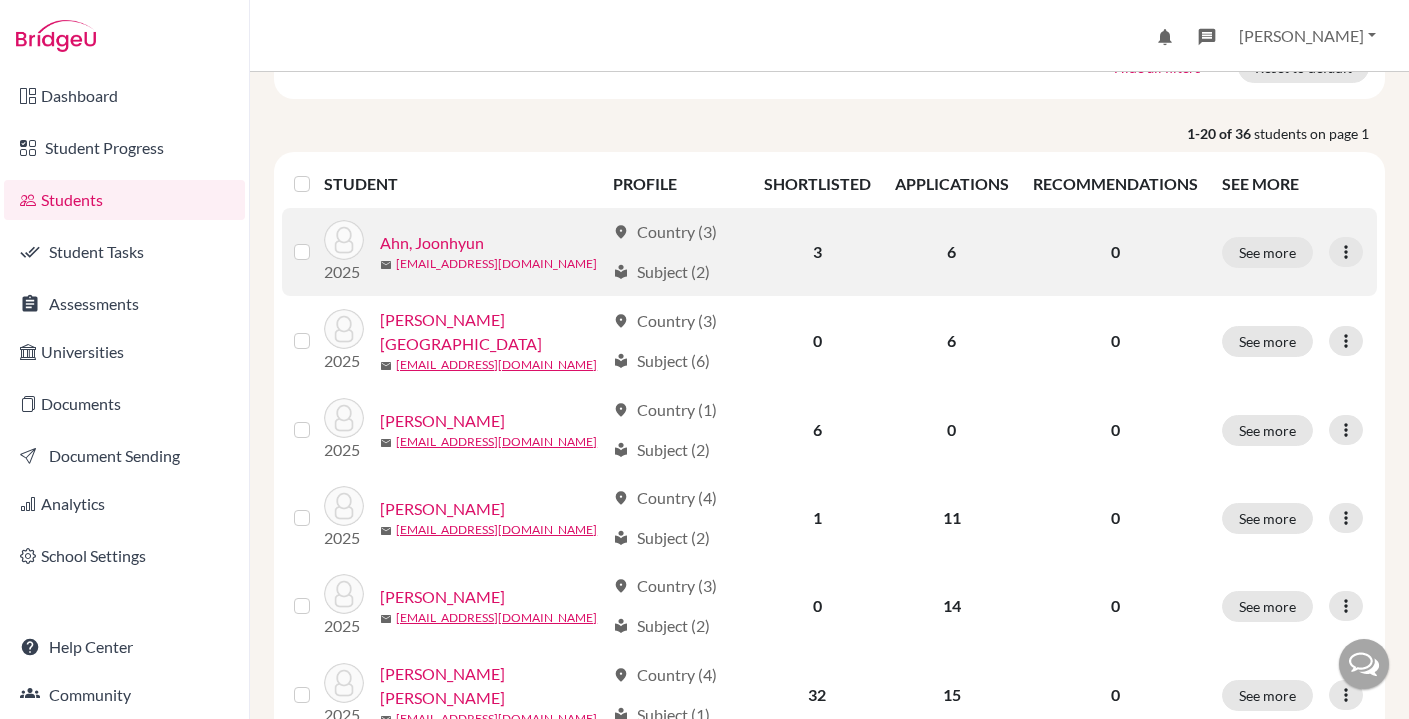 scroll, scrollTop: 181, scrollLeft: 0, axis: vertical 